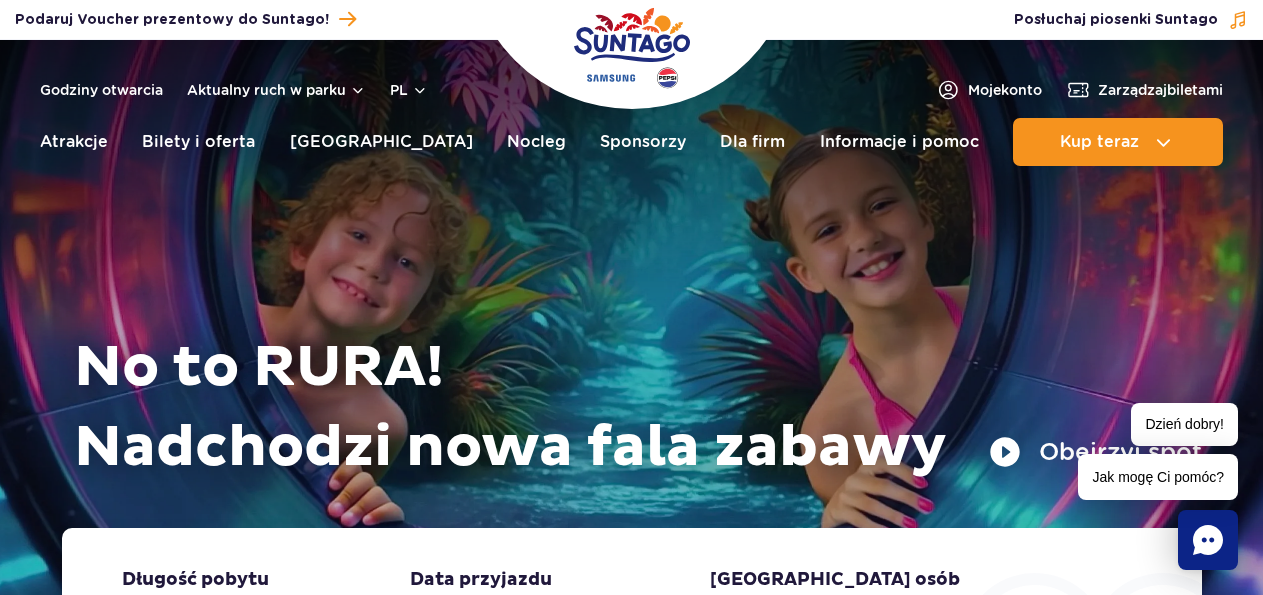 scroll, scrollTop: 0, scrollLeft: 0, axis: both 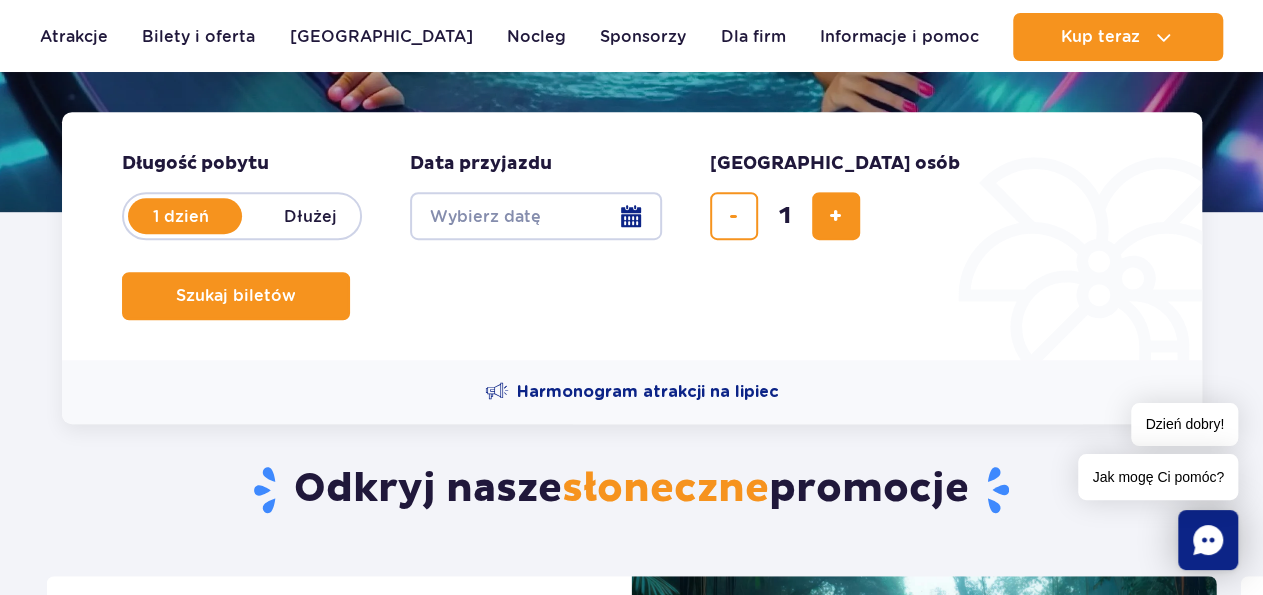click on "Date from" at bounding box center (536, 216) 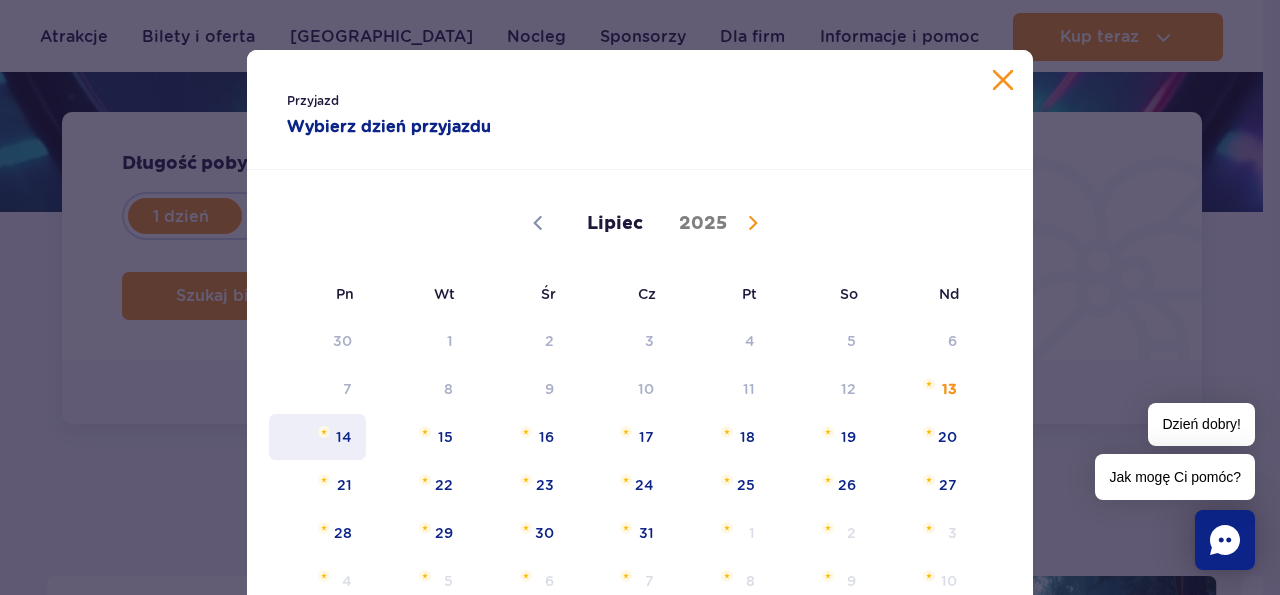 click on "14" at bounding box center (317, 437) 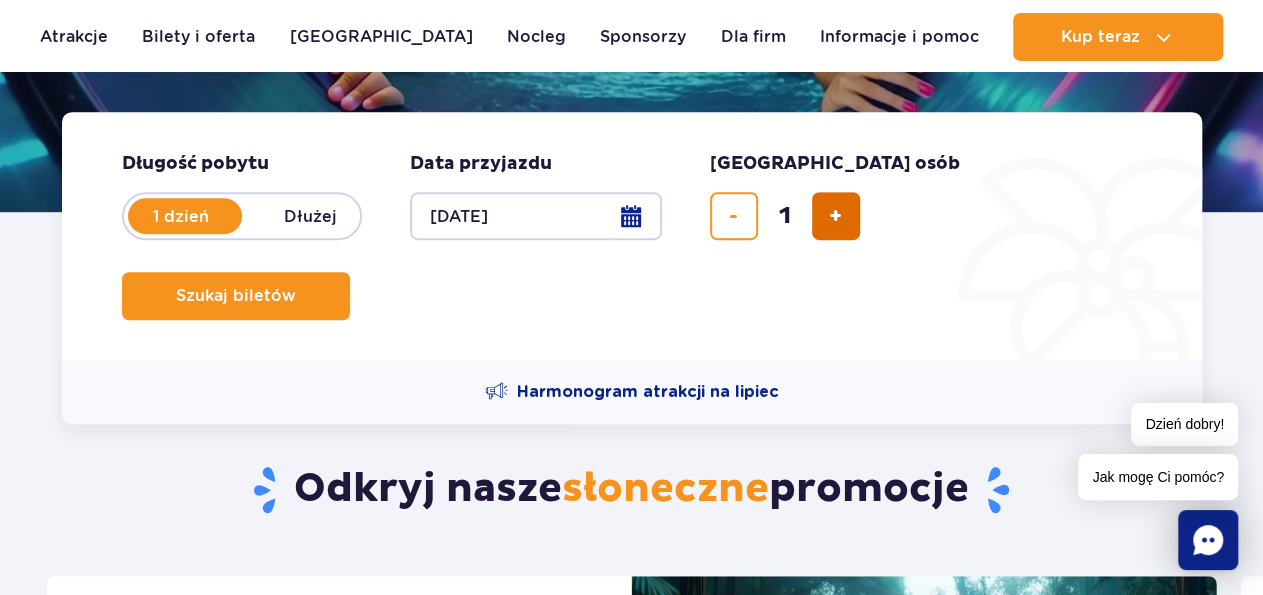 click at bounding box center (836, 216) 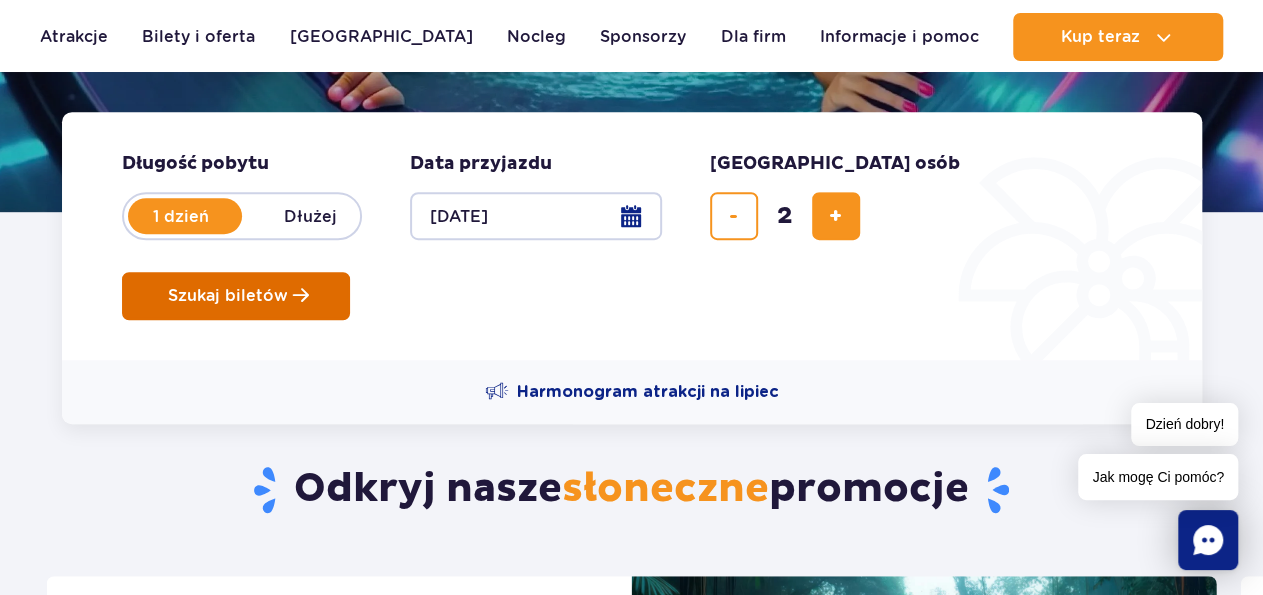 click on "Szukaj biletów" at bounding box center [228, 296] 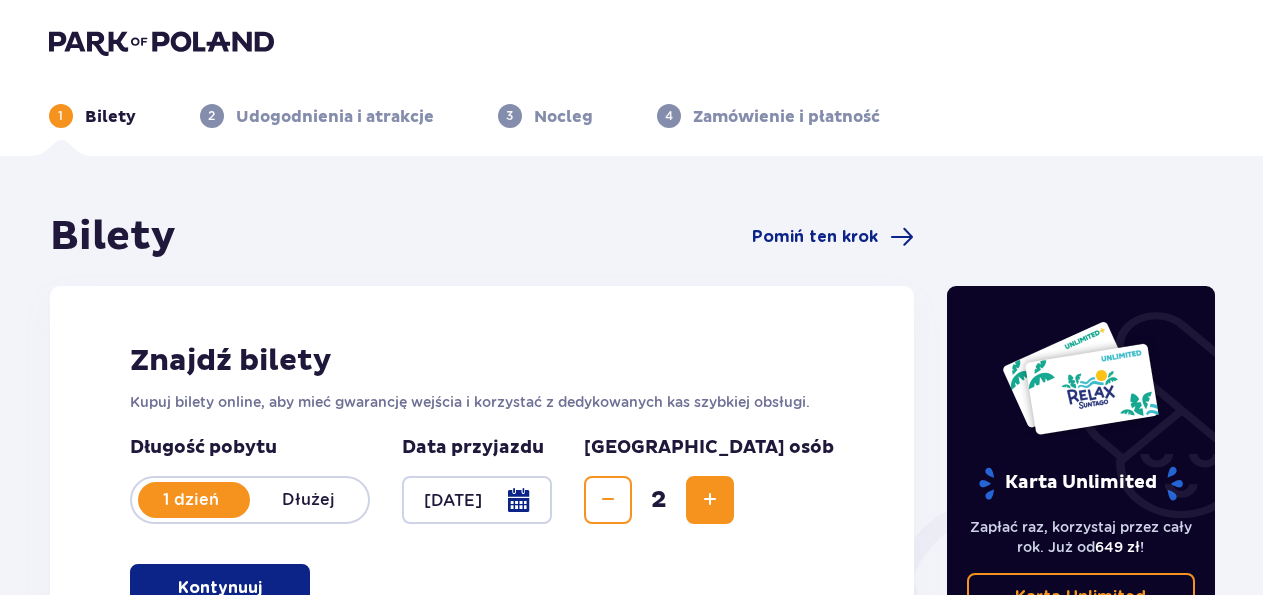 scroll, scrollTop: 0, scrollLeft: 0, axis: both 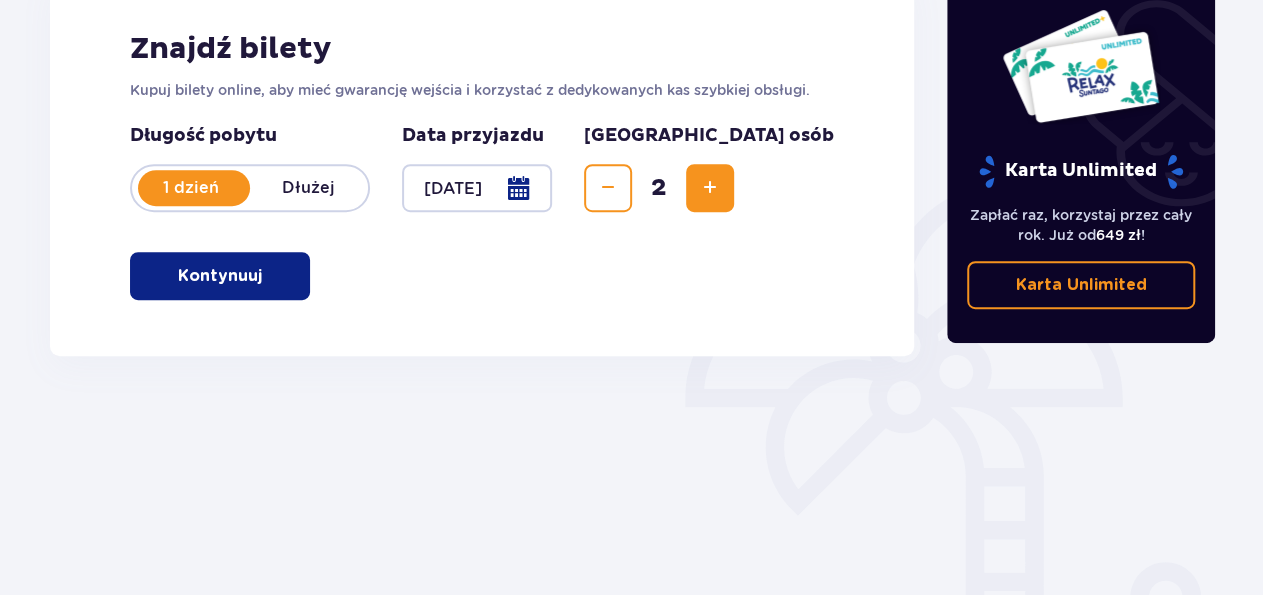 click on "Kontynuuj" at bounding box center (220, 276) 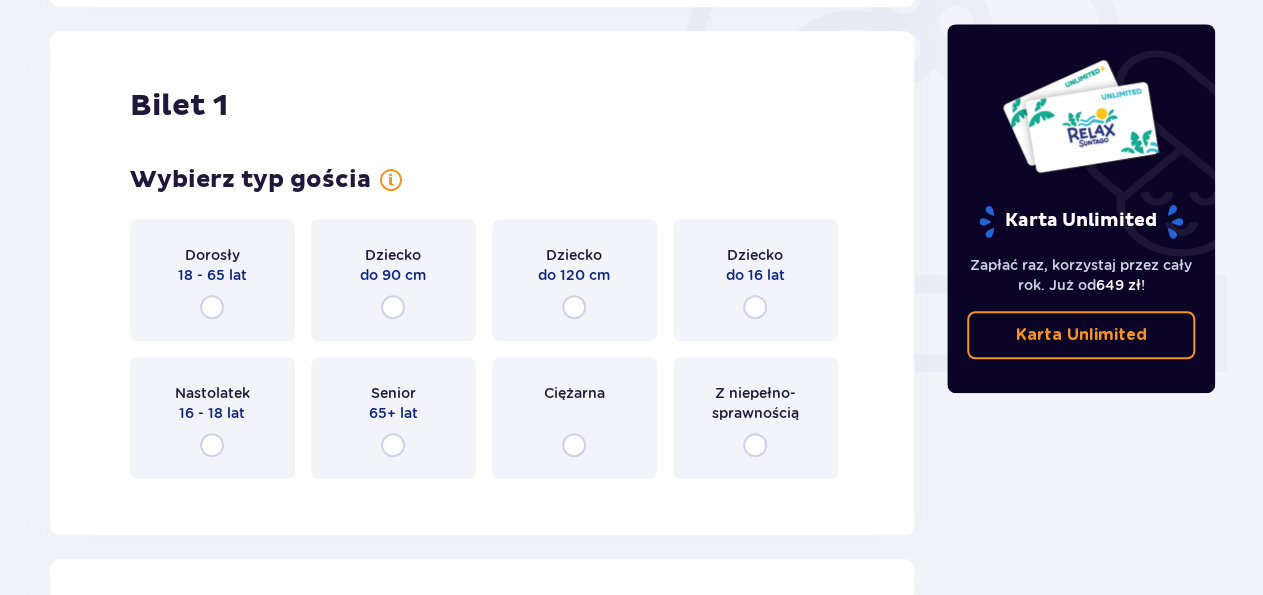scroll, scrollTop: 668, scrollLeft: 0, axis: vertical 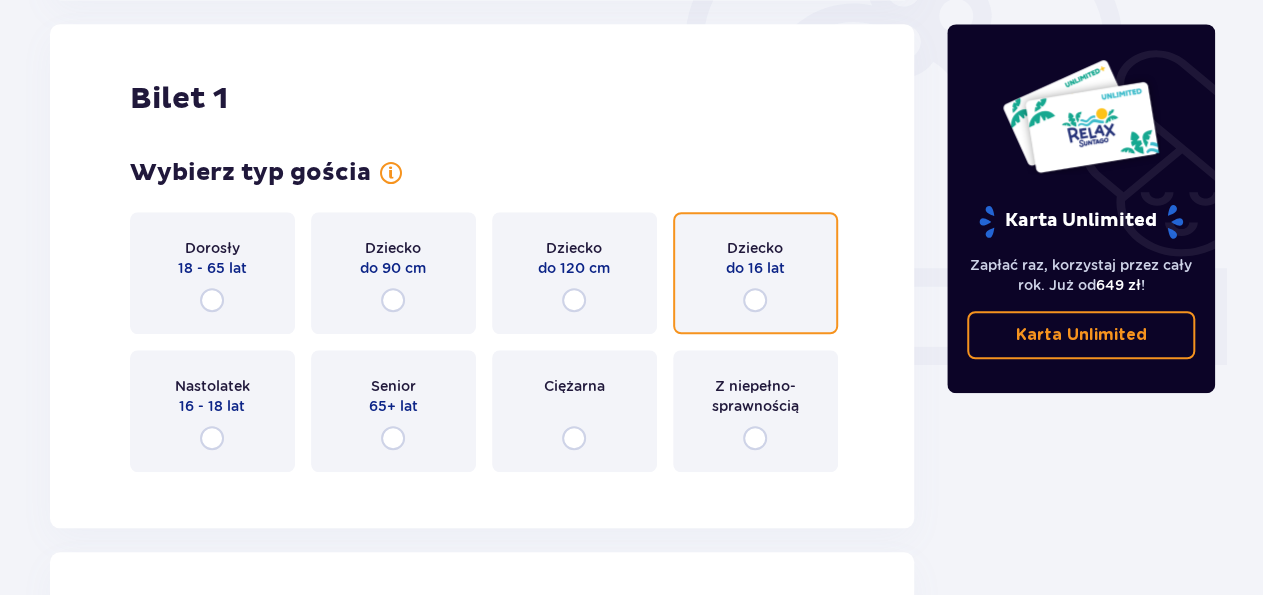 click at bounding box center (755, 300) 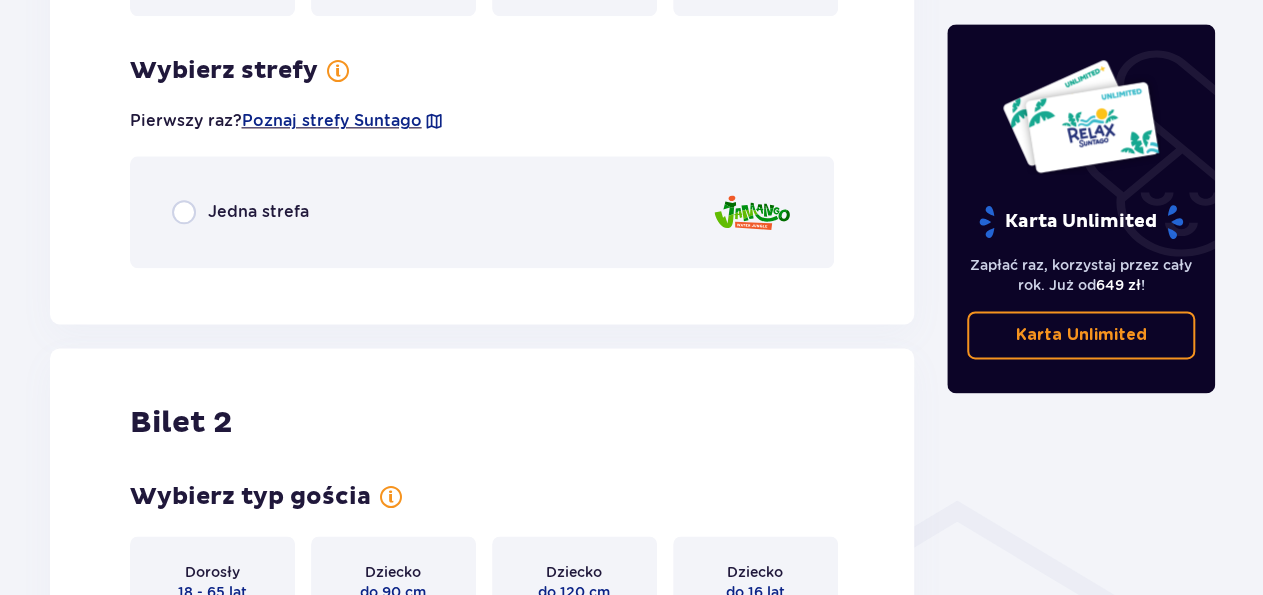 scroll, scrollTop: 1156, scrollLeft: 0, axis: vertical 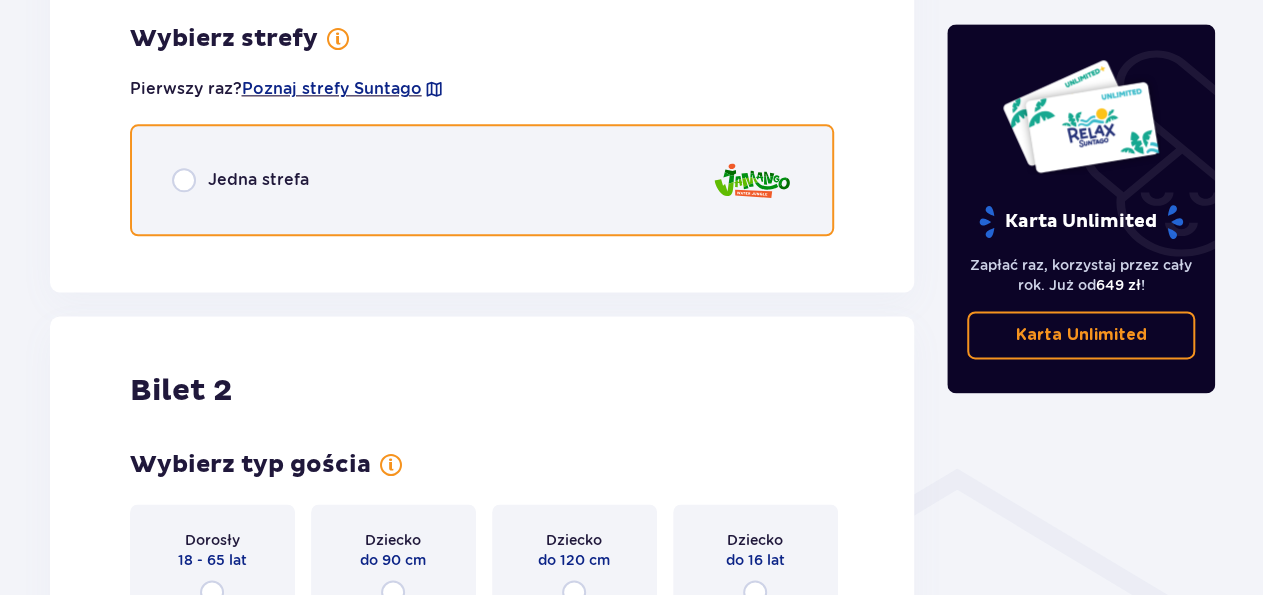 click at bounding box center (184, 180) 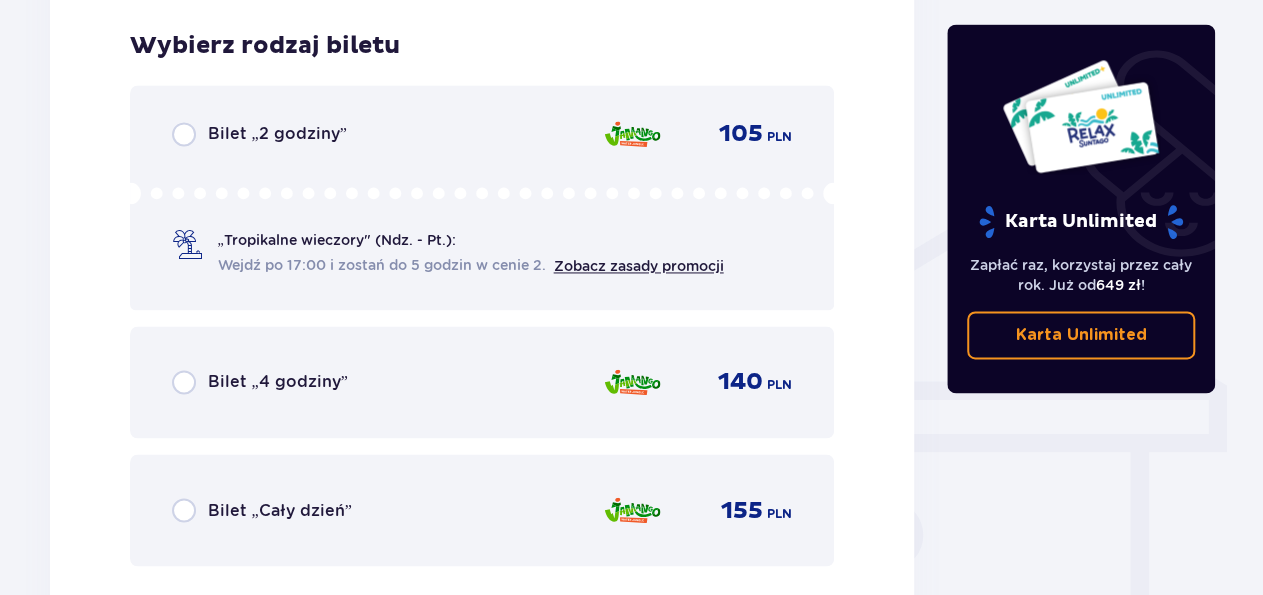 scroll, scrollTop: 1408, scrollLeft: 0, axis: vertical 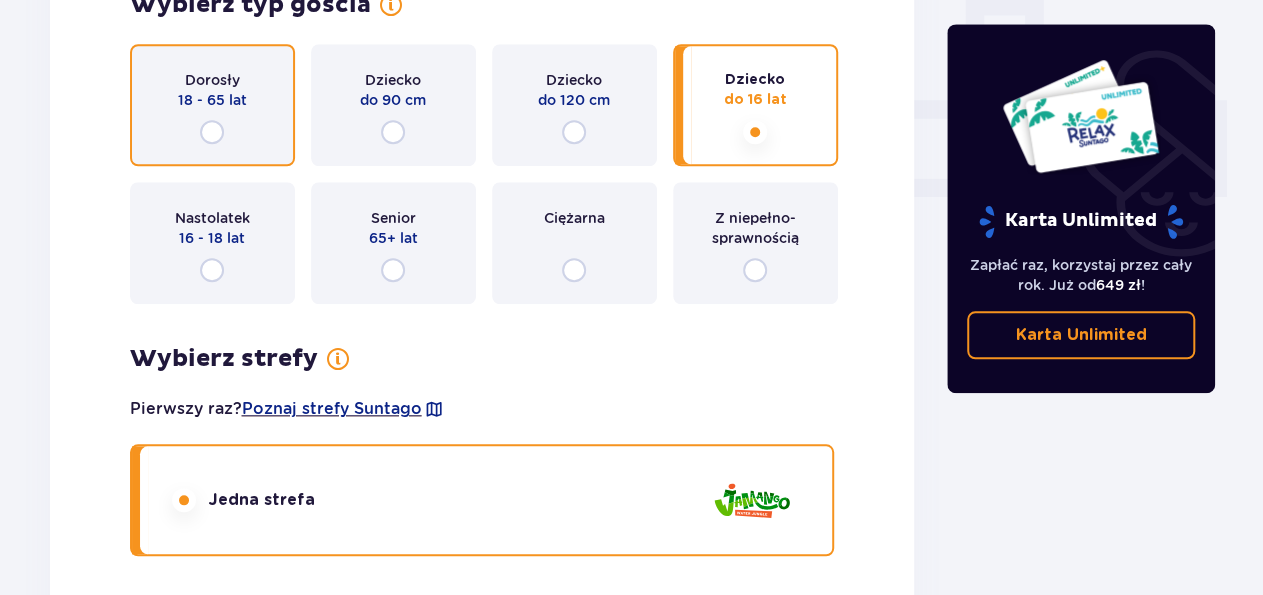 click at bounding box center [212, 132] 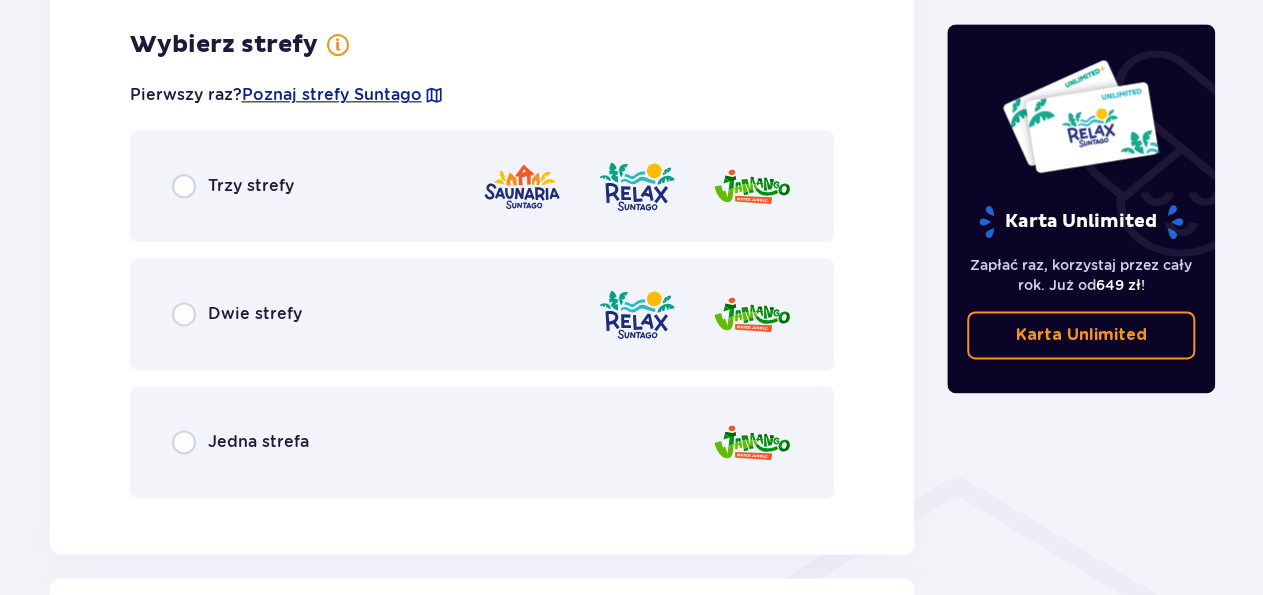 scroll, scrollTop: 1156, scrollLeft: 0, axis: vertical 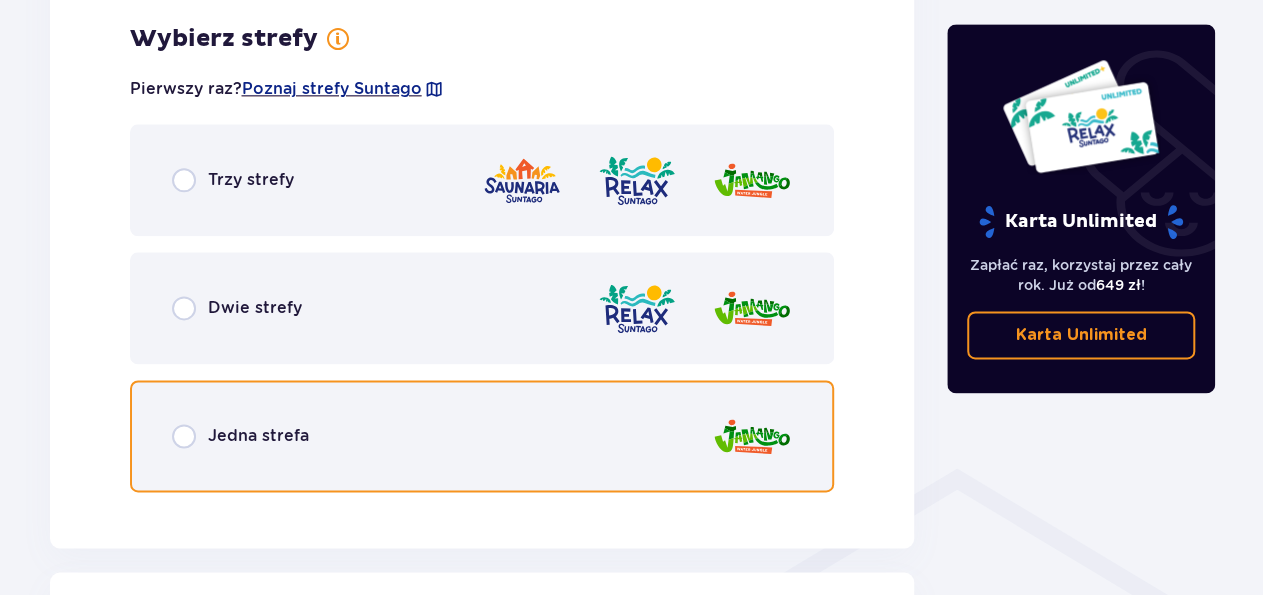 click at bounding box center (184, 436) 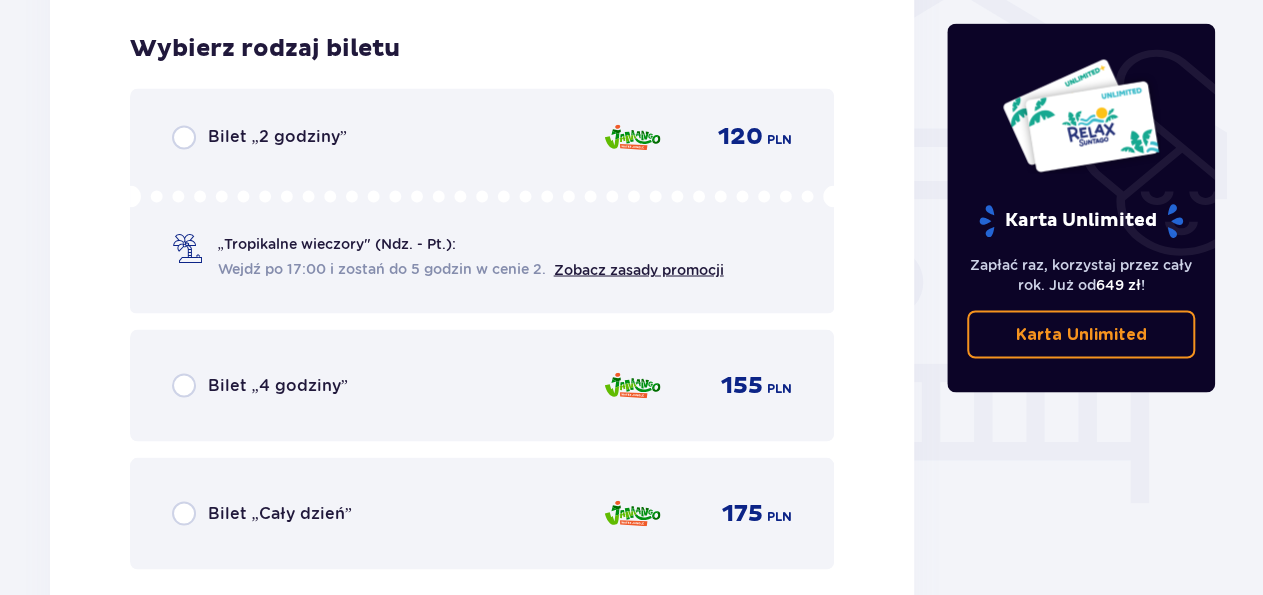 scroll, scrollTop: 1664, scrollLeft: 0, axis: vertical 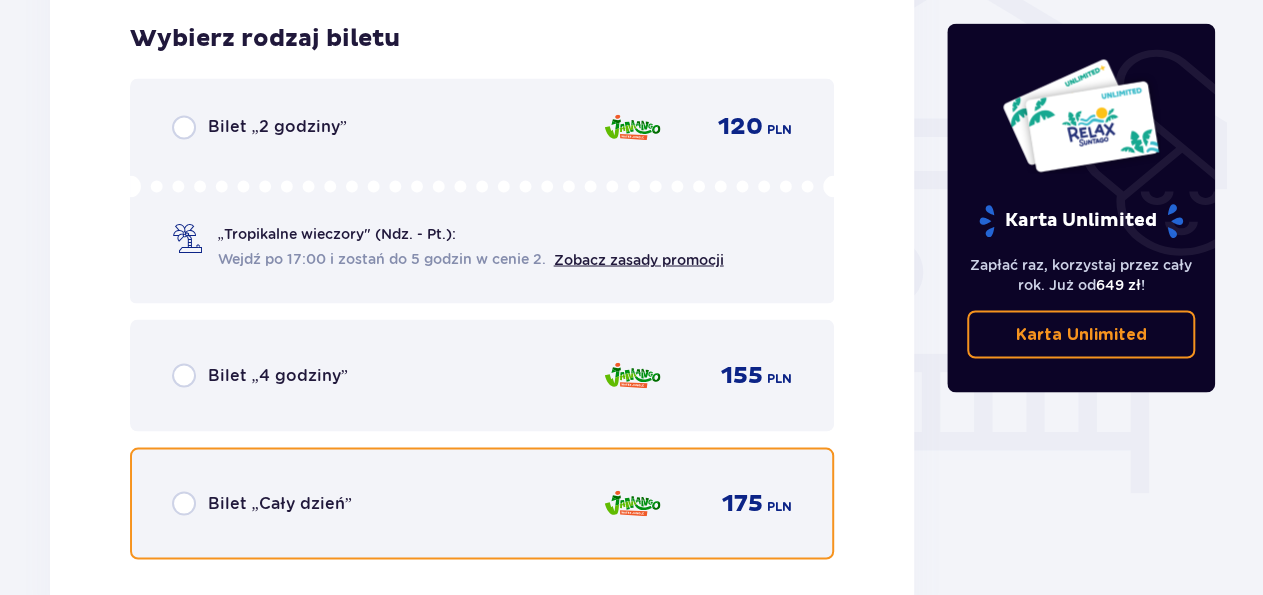 click at bounding box center (184, 503) 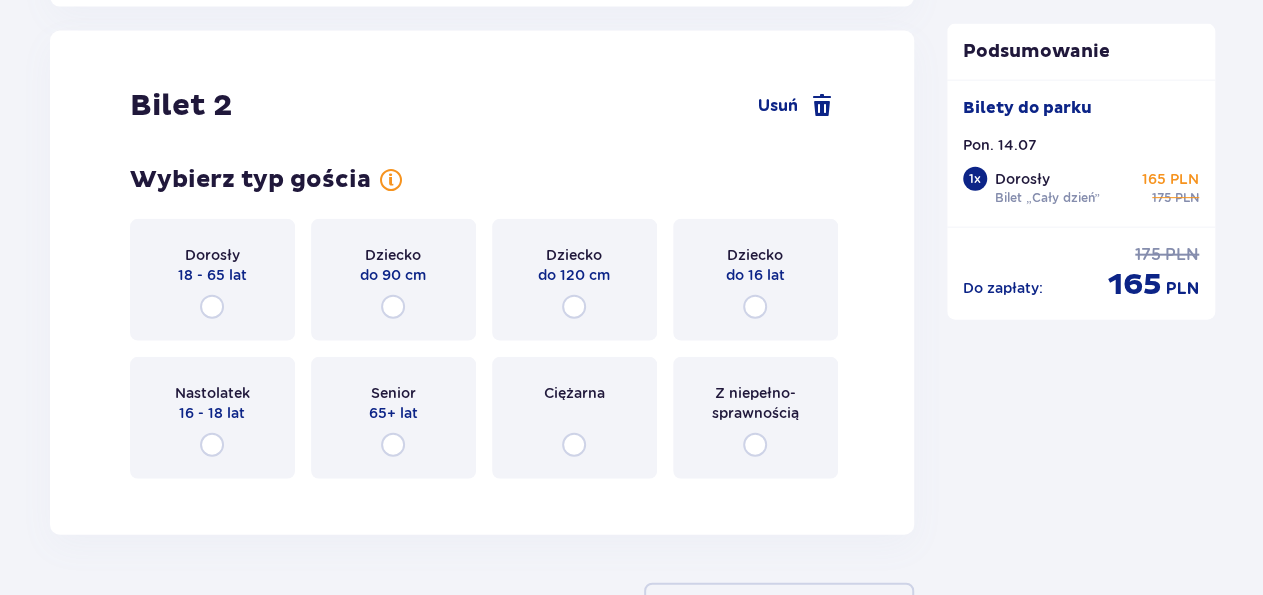 scroll, scrollTop: 2220, scrollLeft: 0, axis: vertical 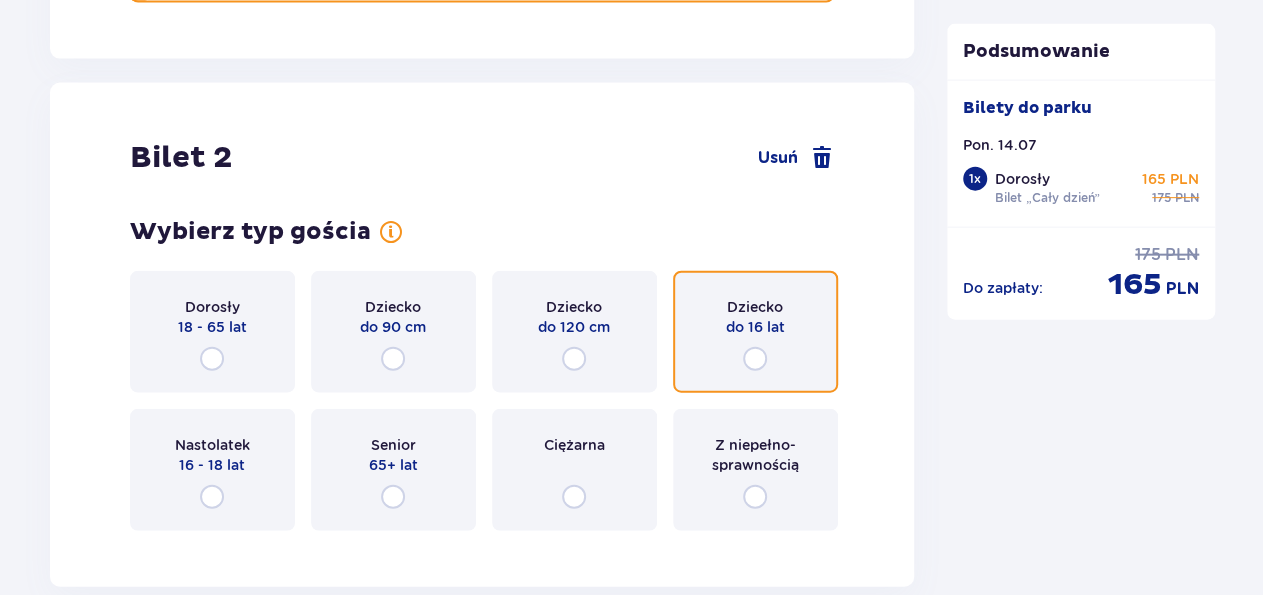 click at bounding box center (755, 359) 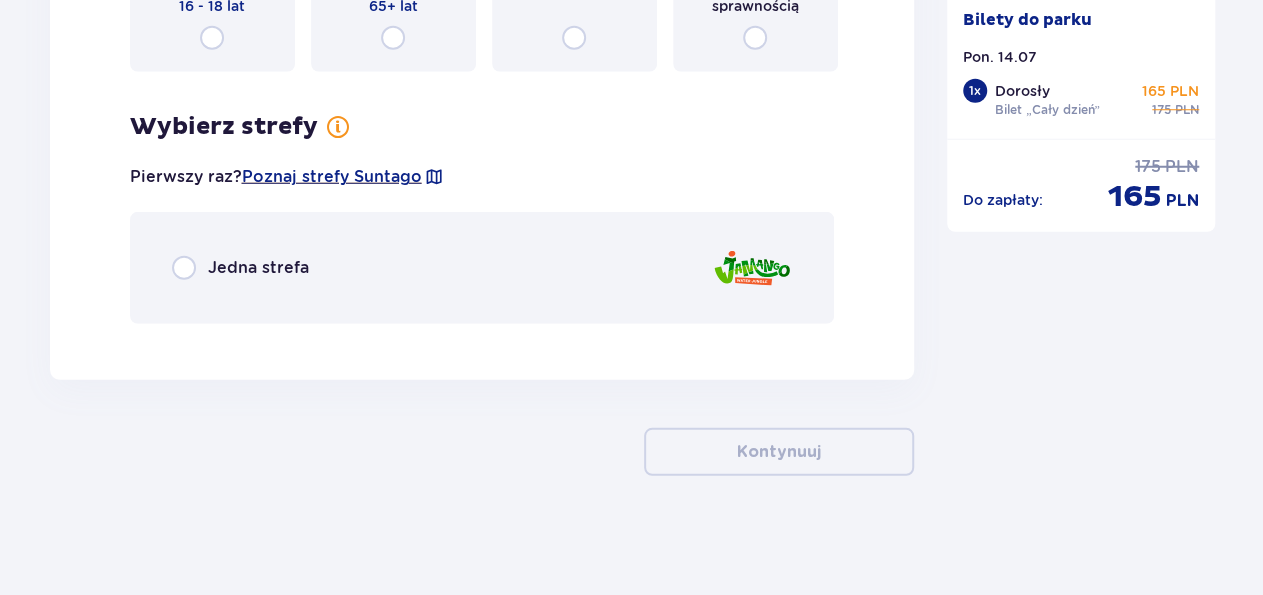 scroll, scrollTop: 2680, scrollLeft: 0, axis: vertical 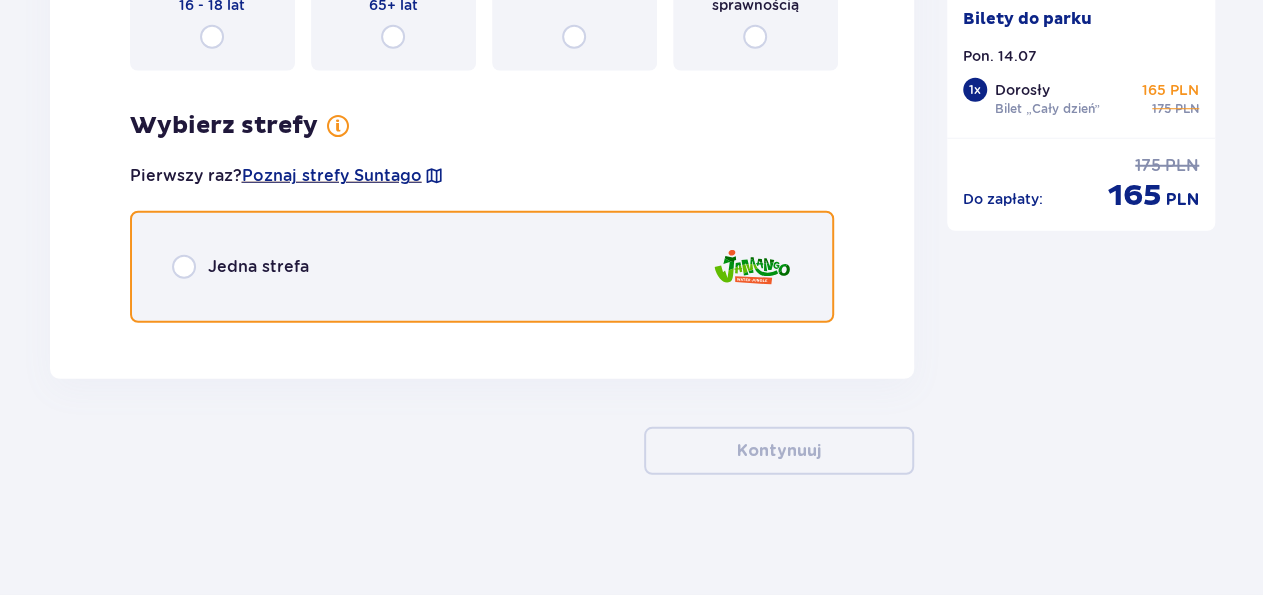 click at bounding box center [184, 267] 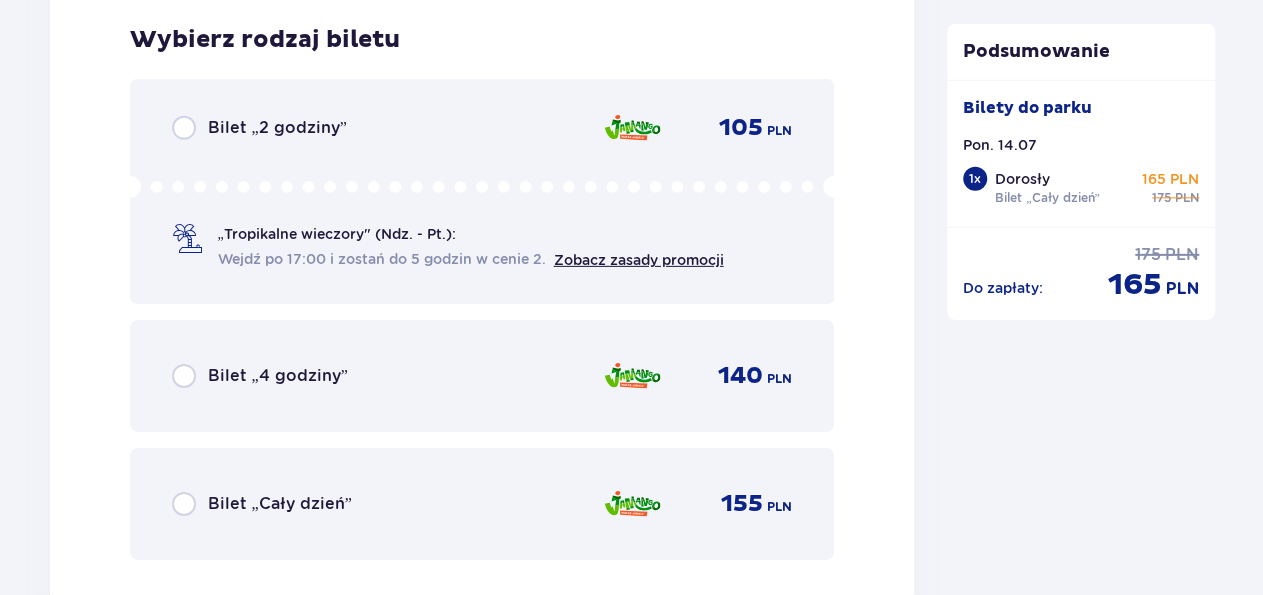 scroll, scrollTop: 3019, scrollLeft: 0, axis: vertical 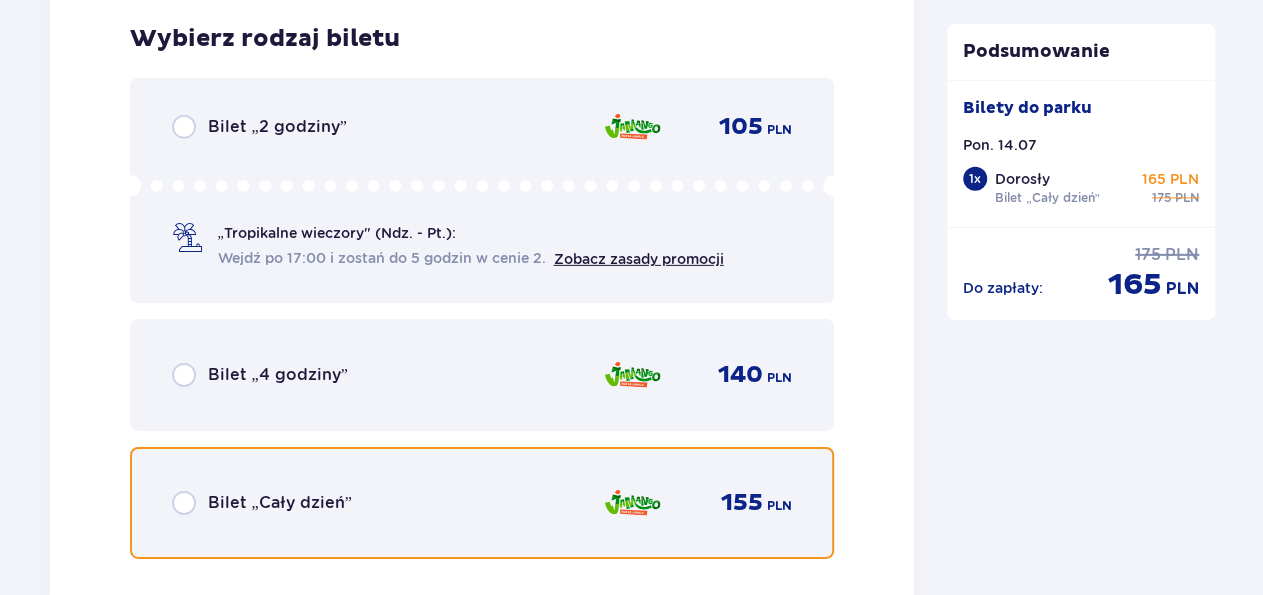 click at bounding box center (184, 503) 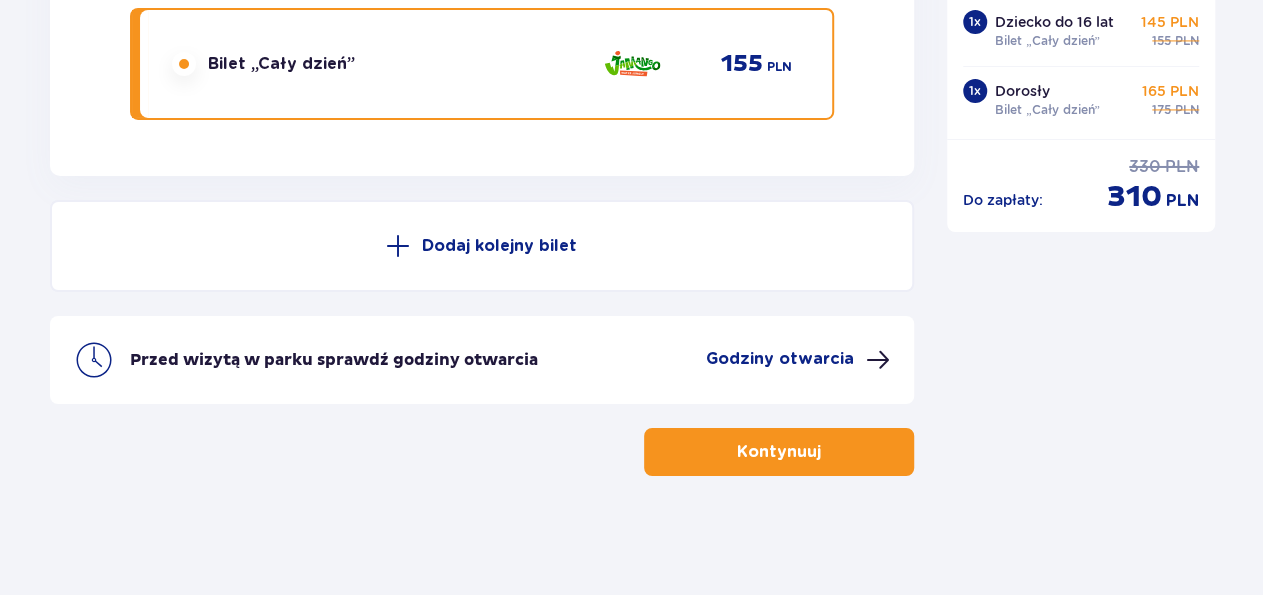 scroll, scrollTop: 3458, scrollLeft: 0, axis: vertical 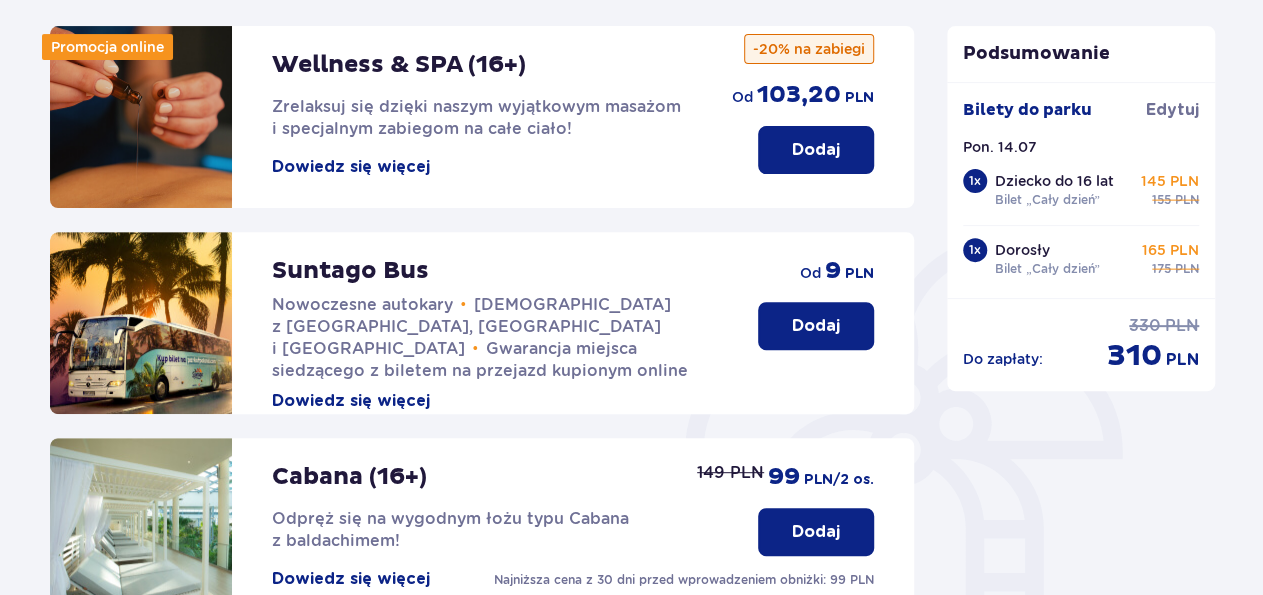 click on "Dodaj" at bounding box center [816, 326] 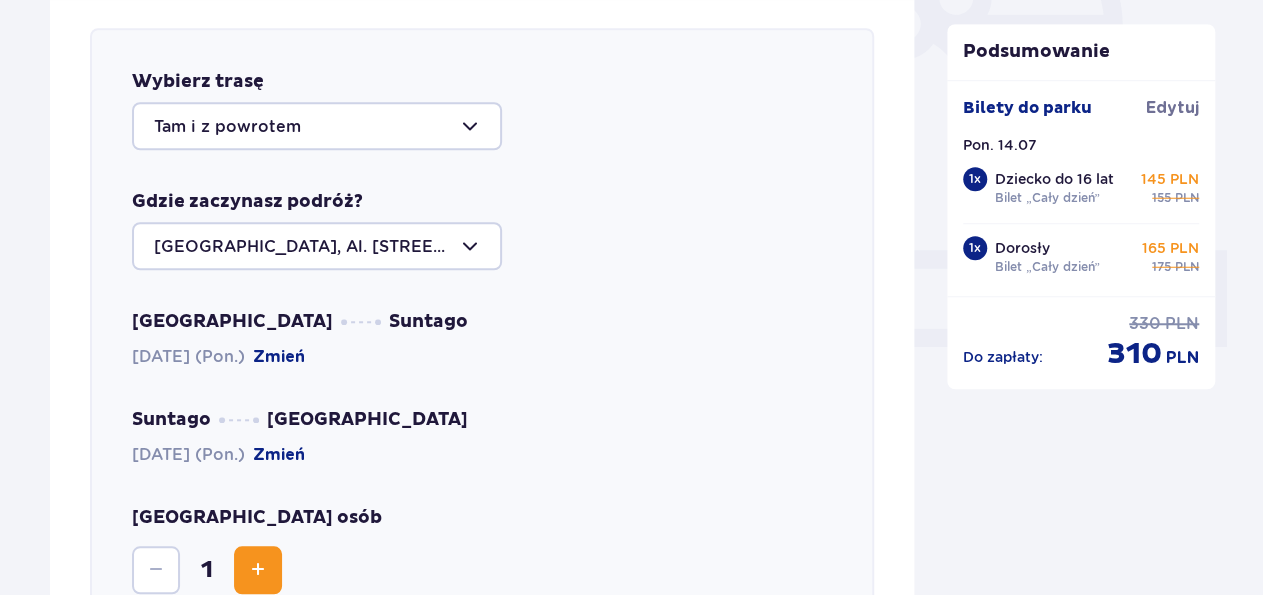 scroll, scrollTop: 690, scrollLeft: 0, axis: vertical 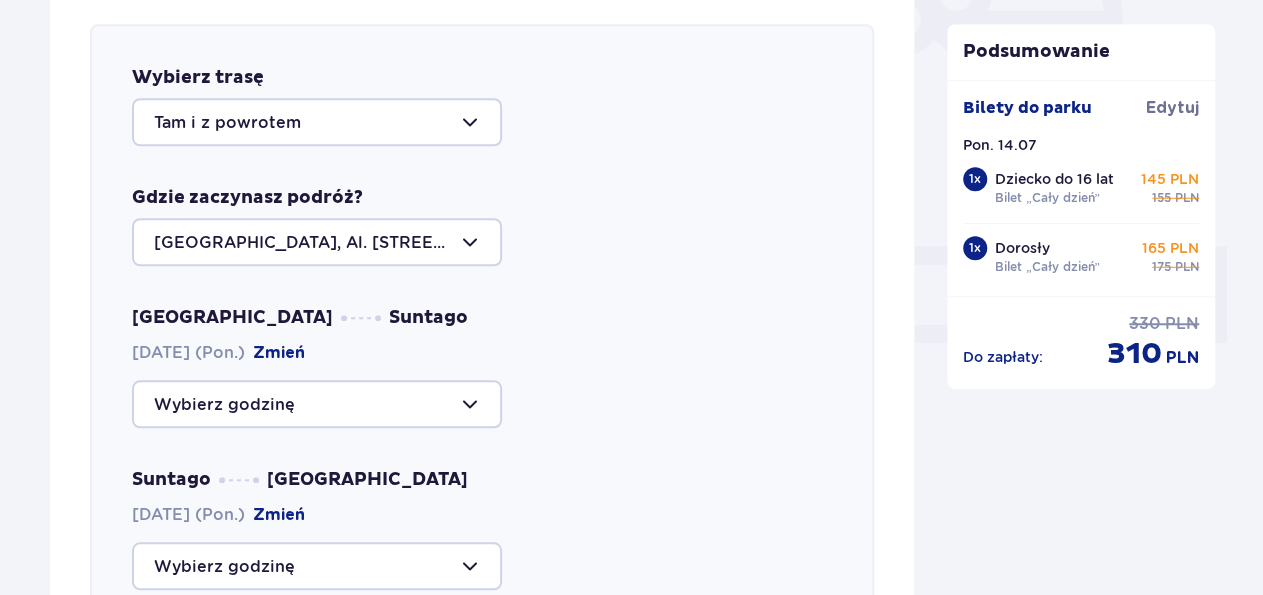 click at bounding box center (317, 404) 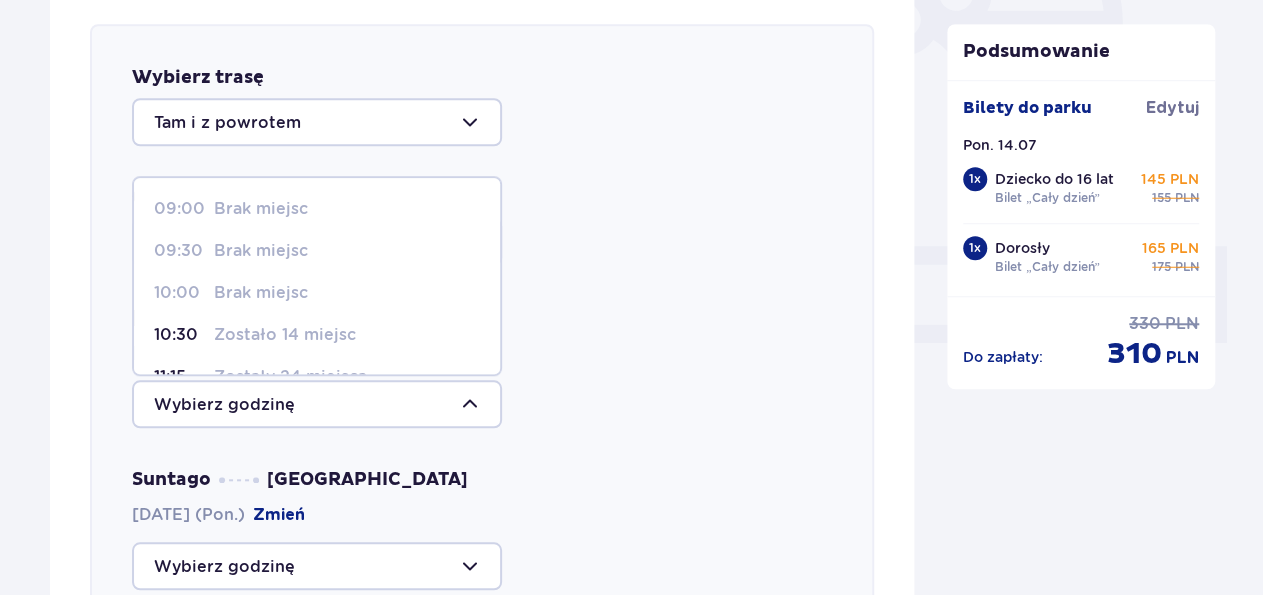 click on "10:30 Zostało 14 miejsc" at bounding box center [317, 335] 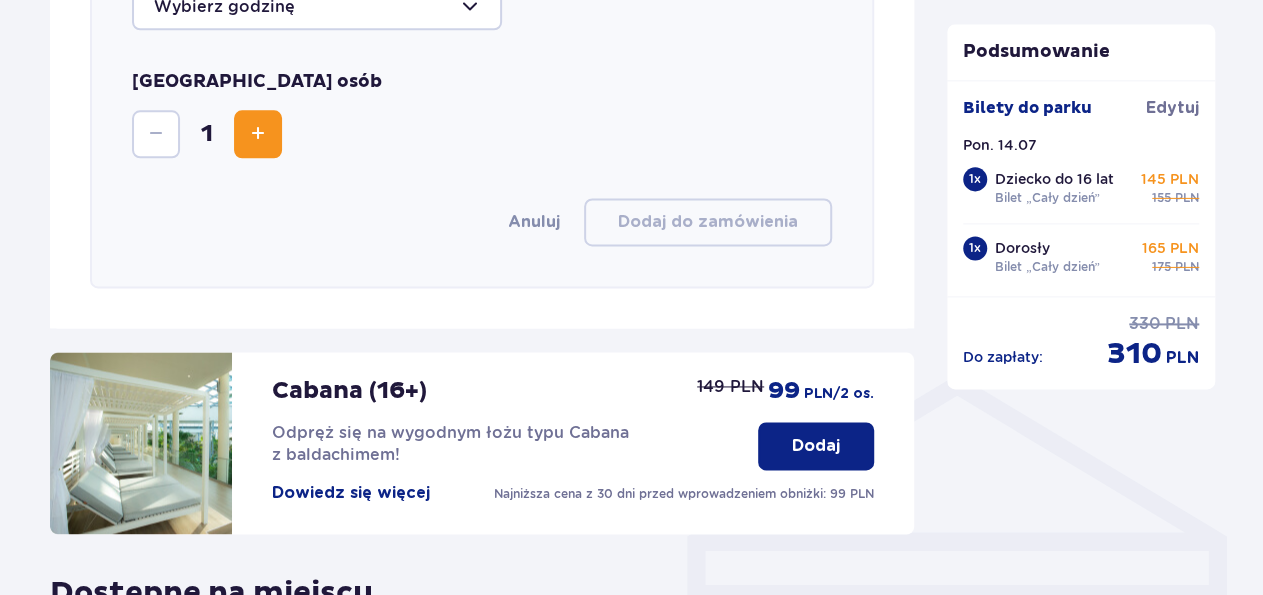scroll, scrollTop: 1744, scrollLeft: 0, axis: vertical 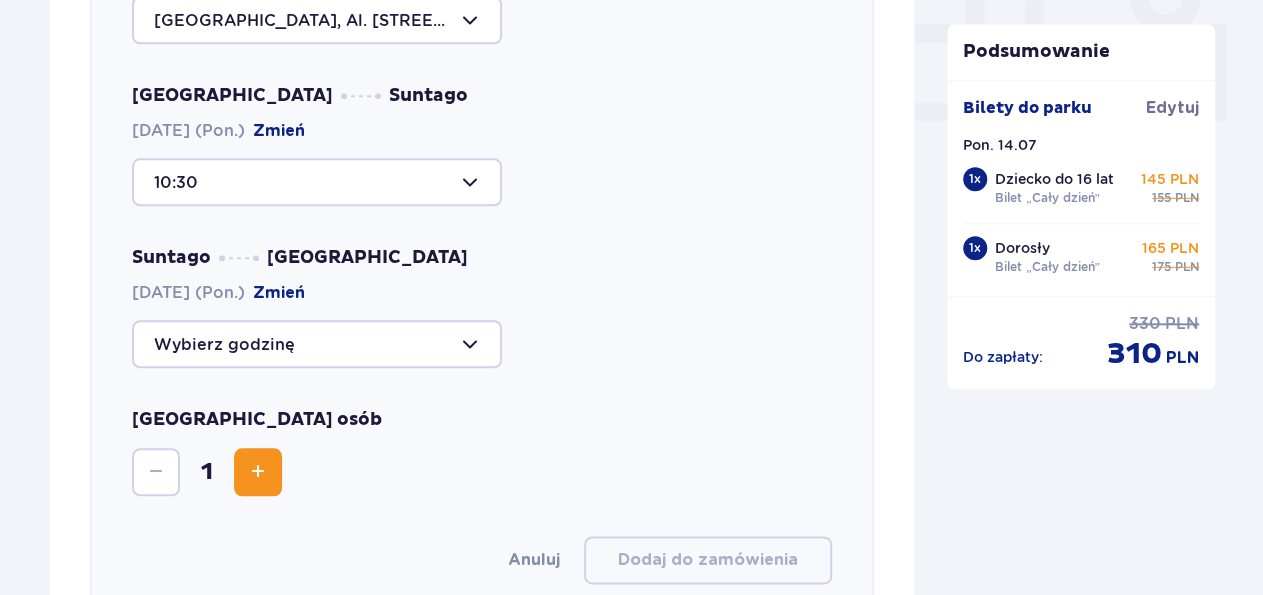 click at bounding box center (317, 344) 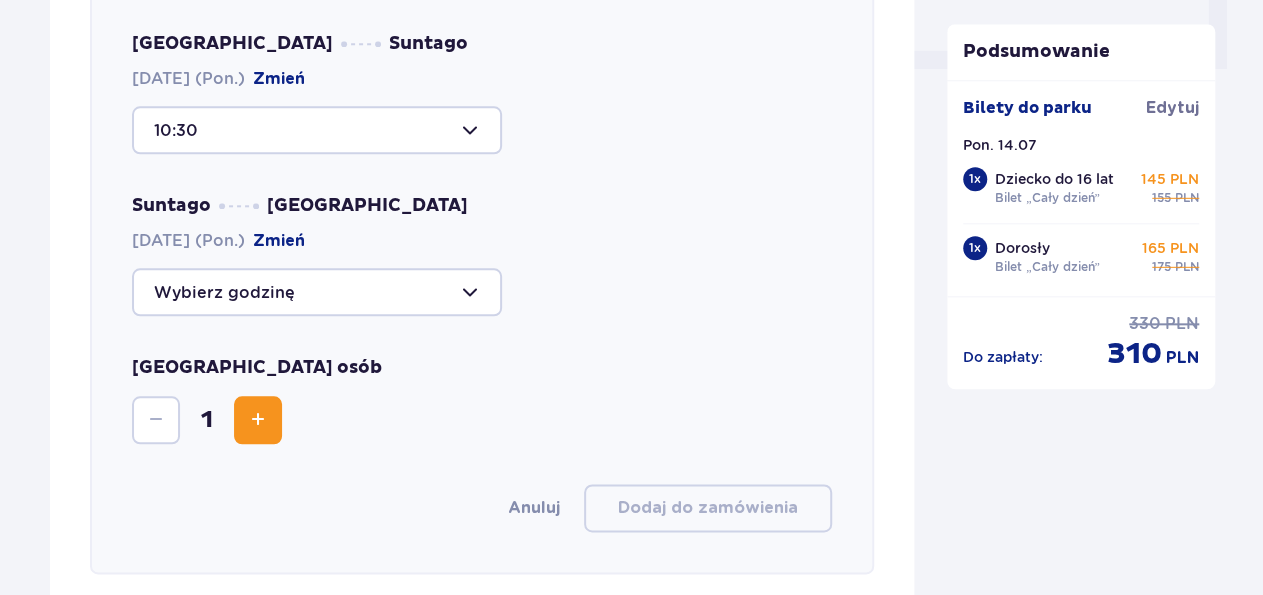scroll, scrollTop: 1016, scrollLeft: 0, axis: vertical 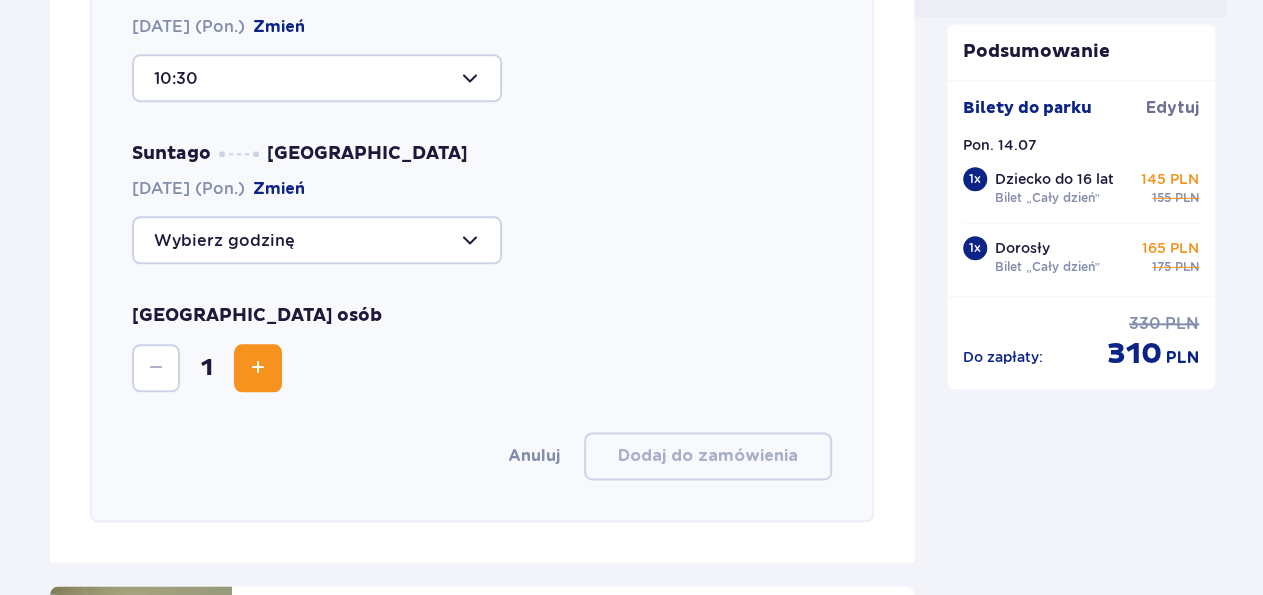 click at bounding box center [317, 240] 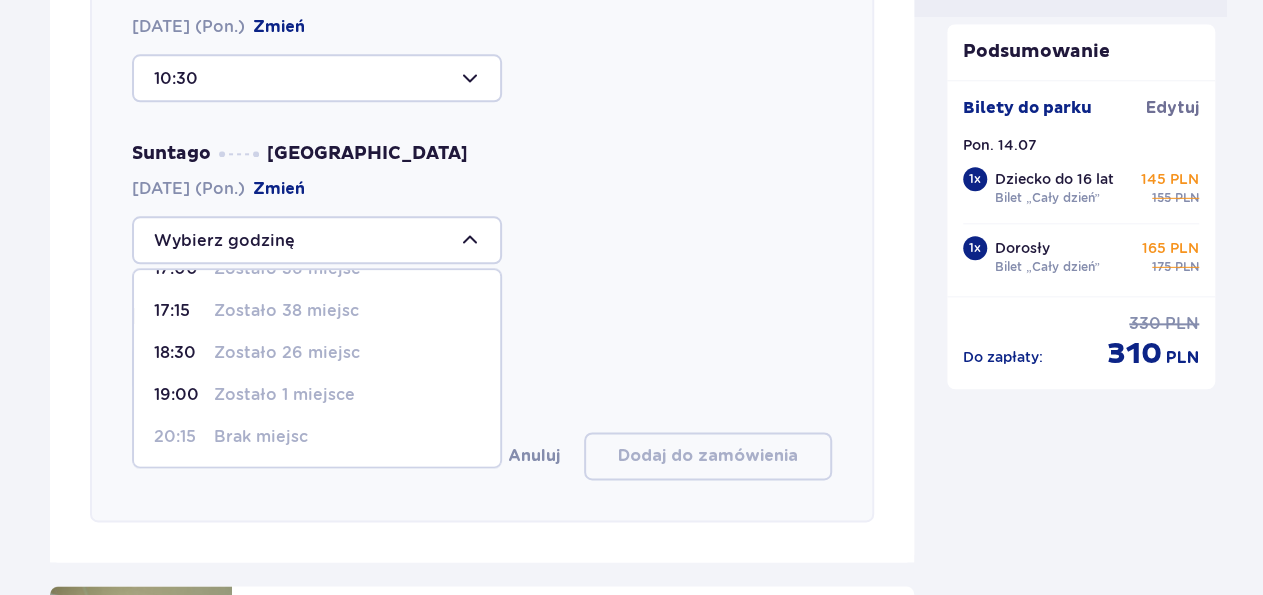 scroll, scrollTop: 174, scrollLeft: 0, axis: vertical 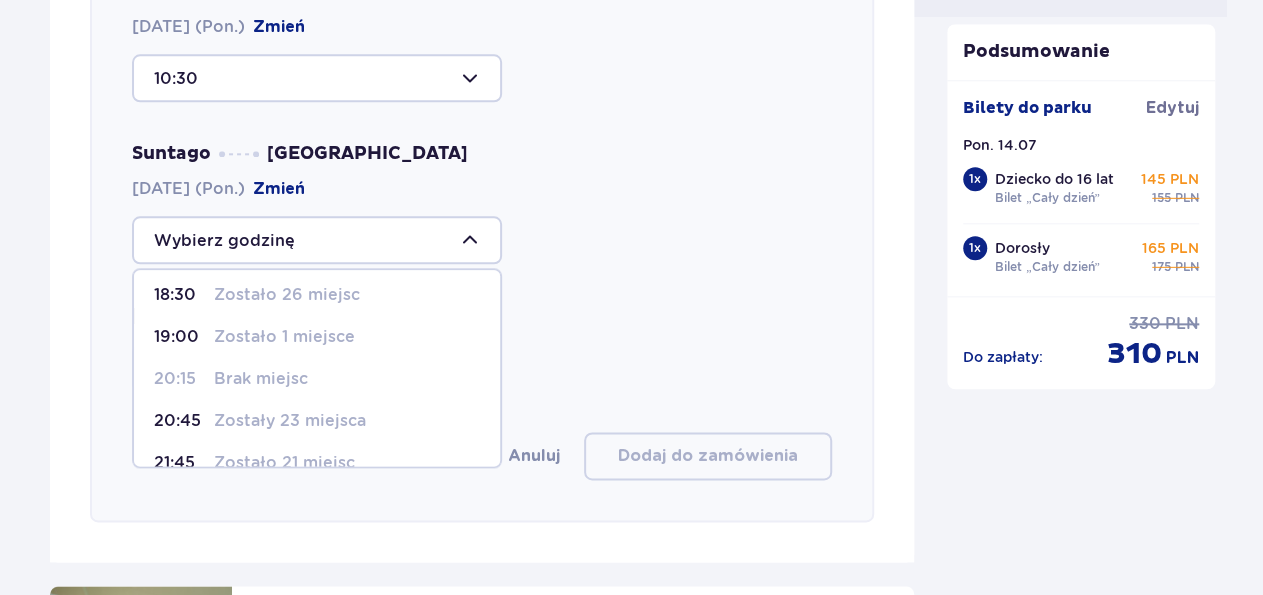 click on "Zostały 23 miejsca" at bounding box center (290, 421) 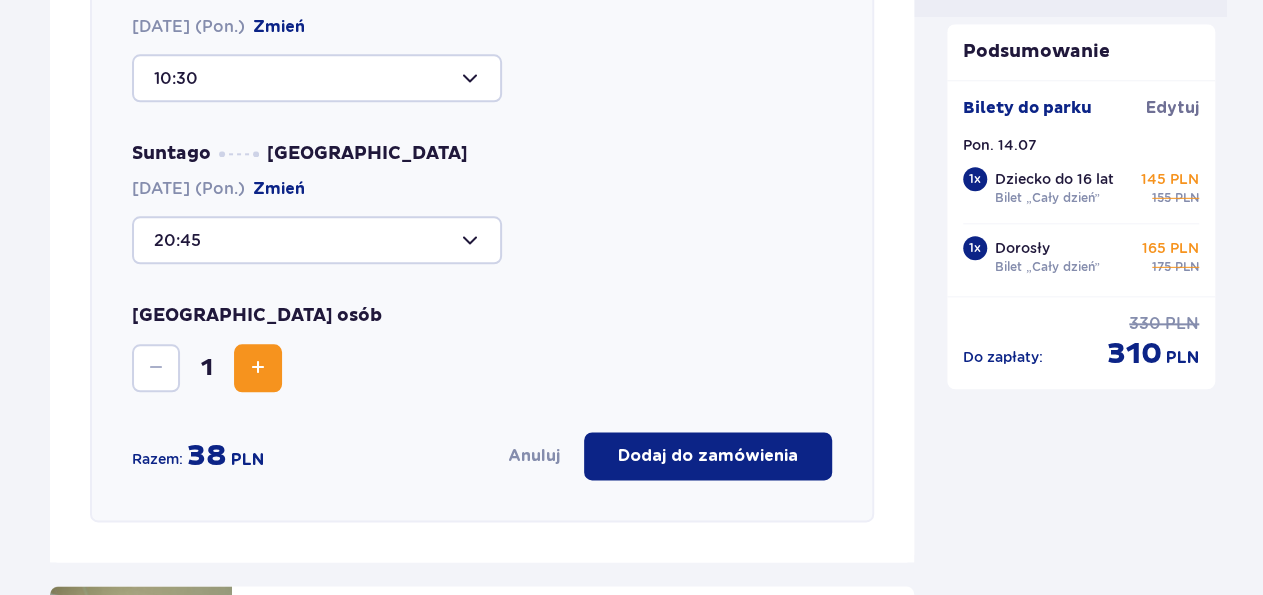 click at bounding box center [258, 368] 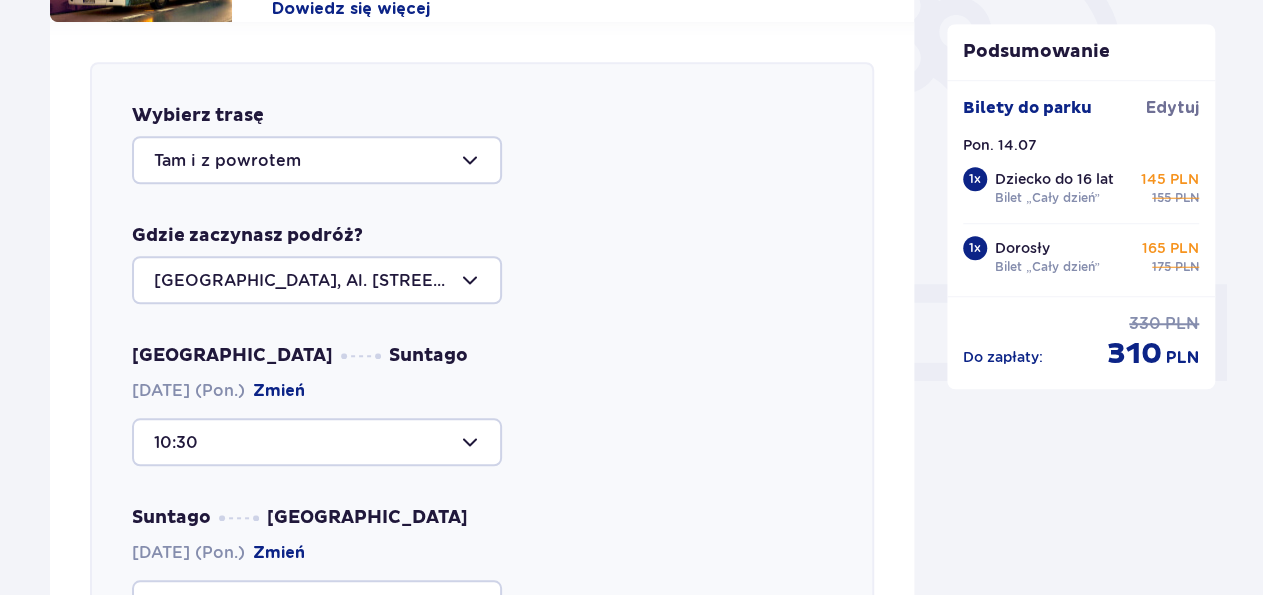 scroll, scrollTop: 600, scrollLeft: 0, axis: vertical 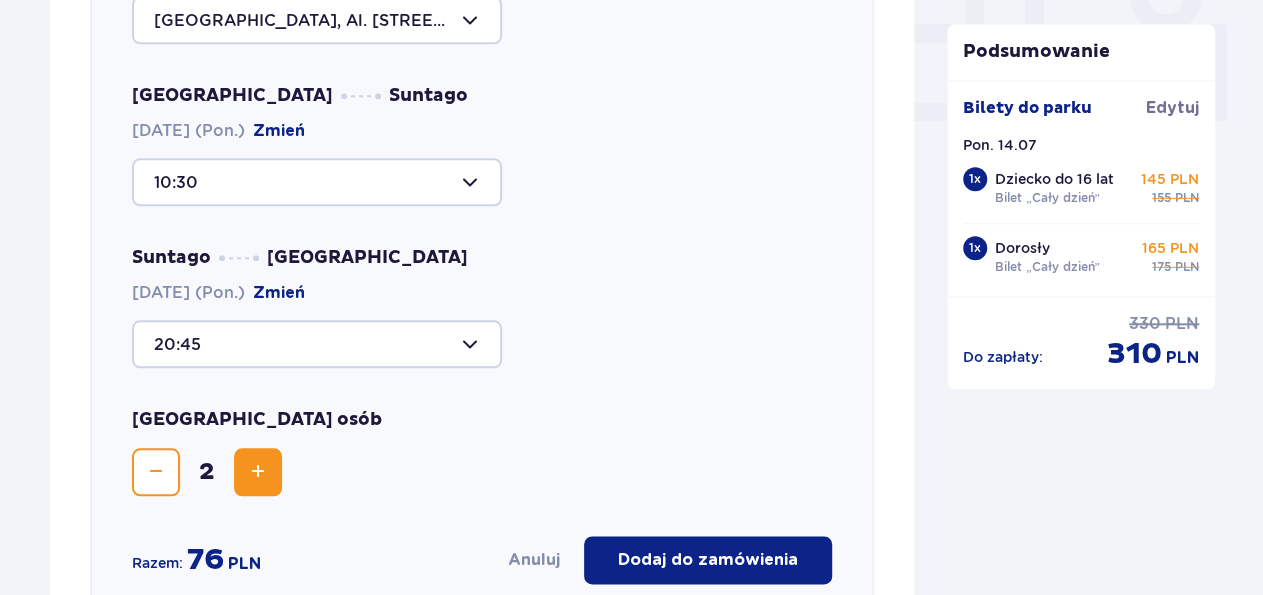 click on "Dodaj do zamówienia" at bounding box center [708, 560] 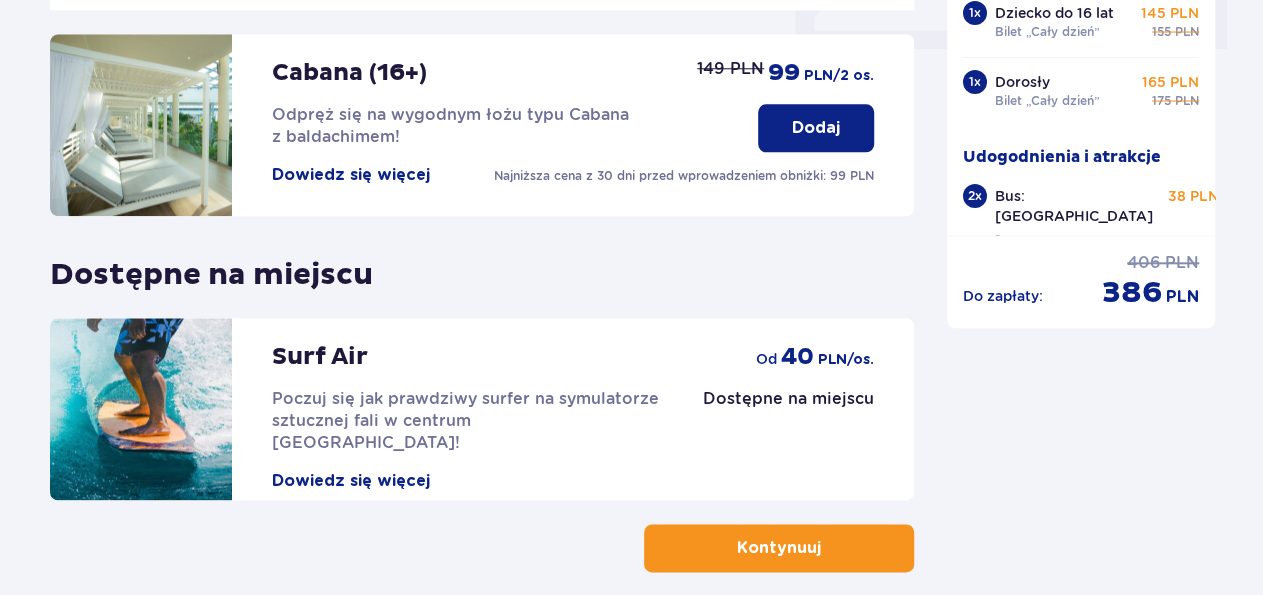 scroll, scrollTop: 1036, scrollLeft: 0, axis: vertical 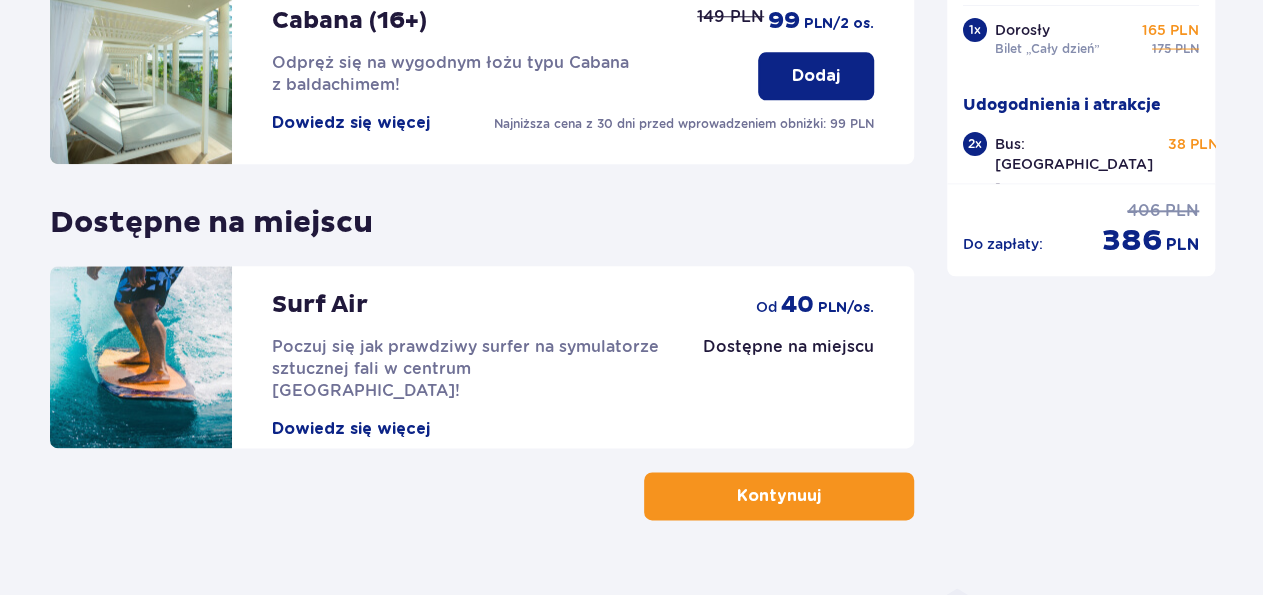 click on "Kontynuuj" at bounding box center [779, 496] 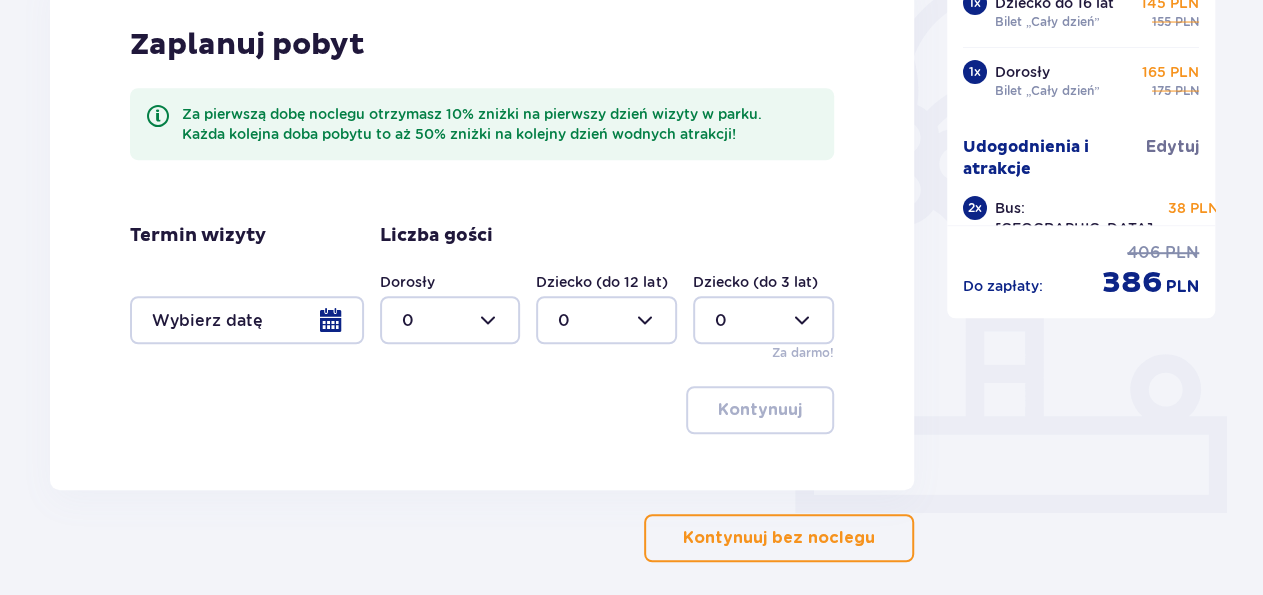 scroll, scrollTop: 572, scrollLeft: 0, axis: vertical 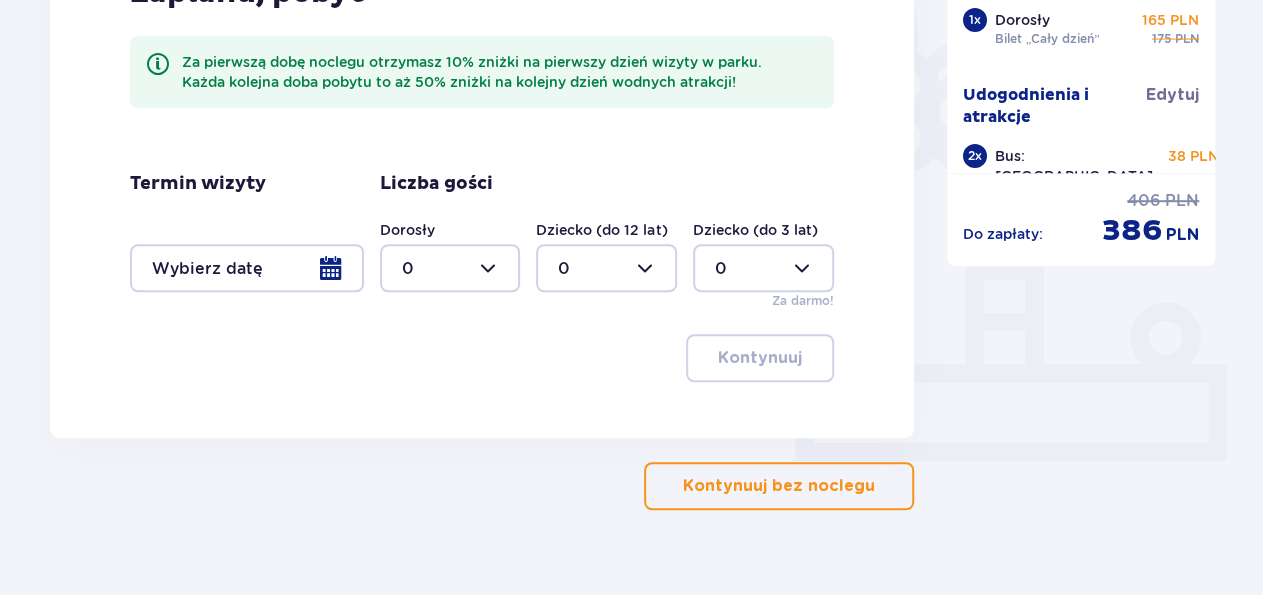 click on "Do zapłaty : 406 PLN 386 PLN" at bounding box center [1081, 220] 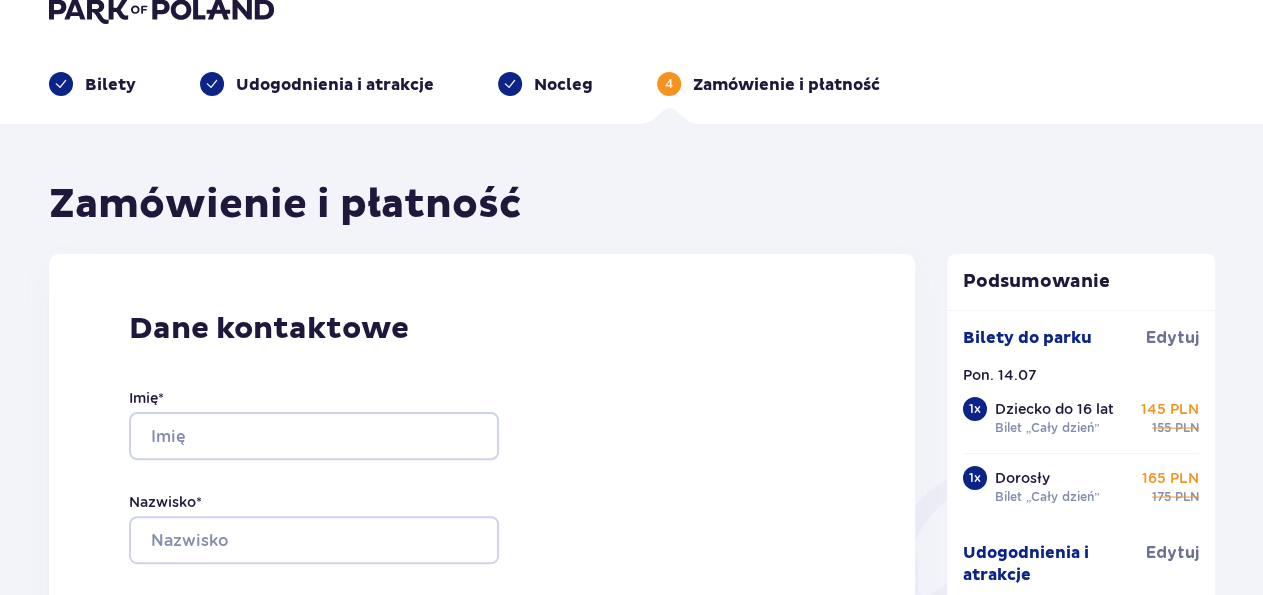 scroll, scrollTop: 0, scrollLeft: 0, axis: both 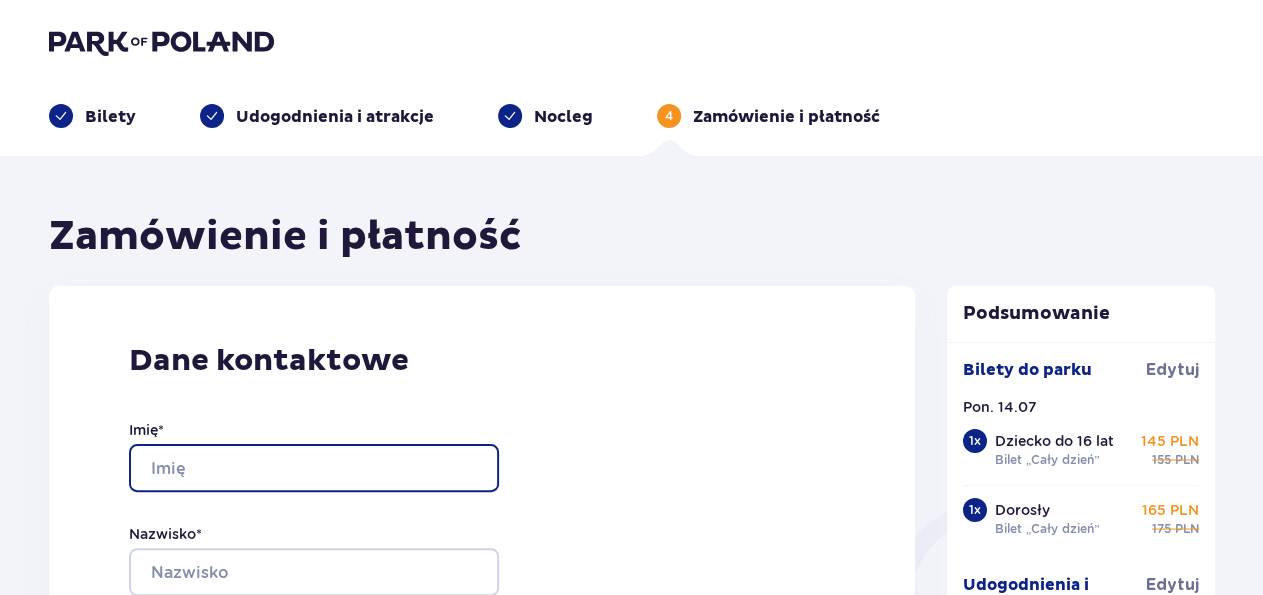 click on "Imię *" at bounding box center [314, 468] 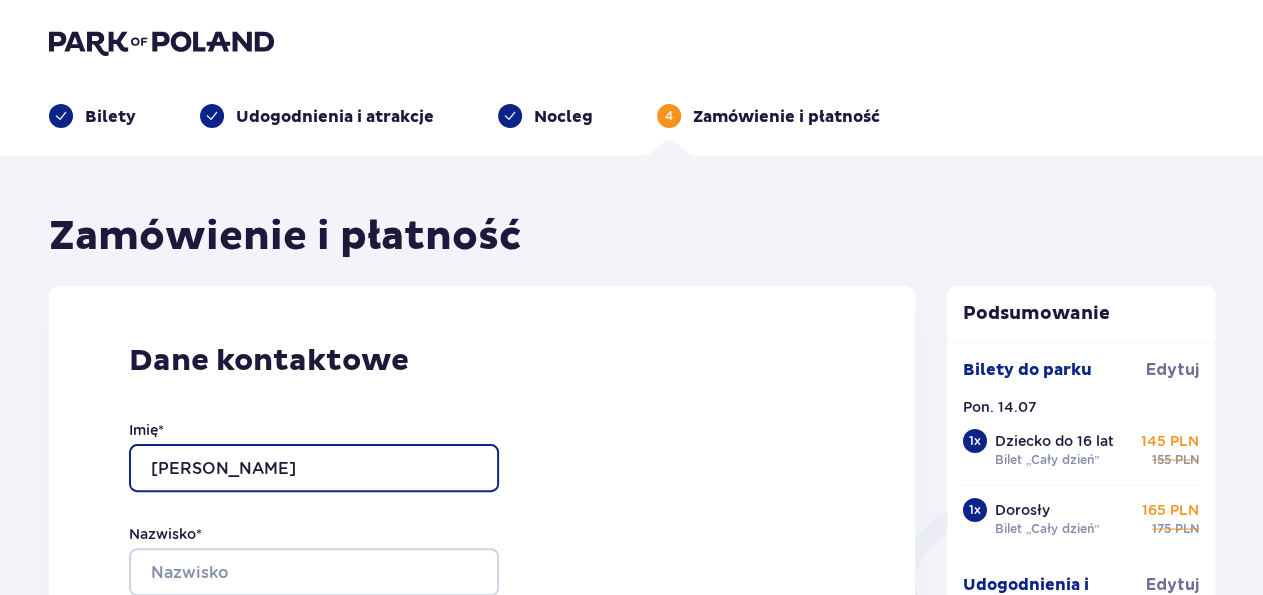 click on "[PERSON_NAME]" at bounding box center (314, 468) 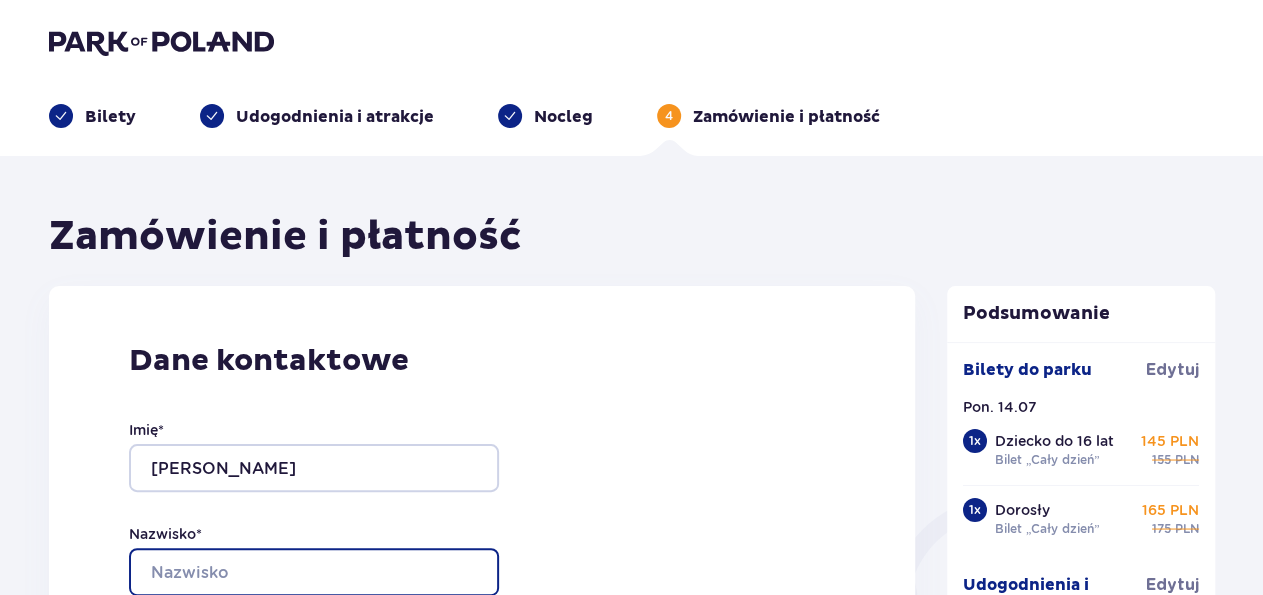 click on "Nazwisko *" at bounding box center [314, 572] 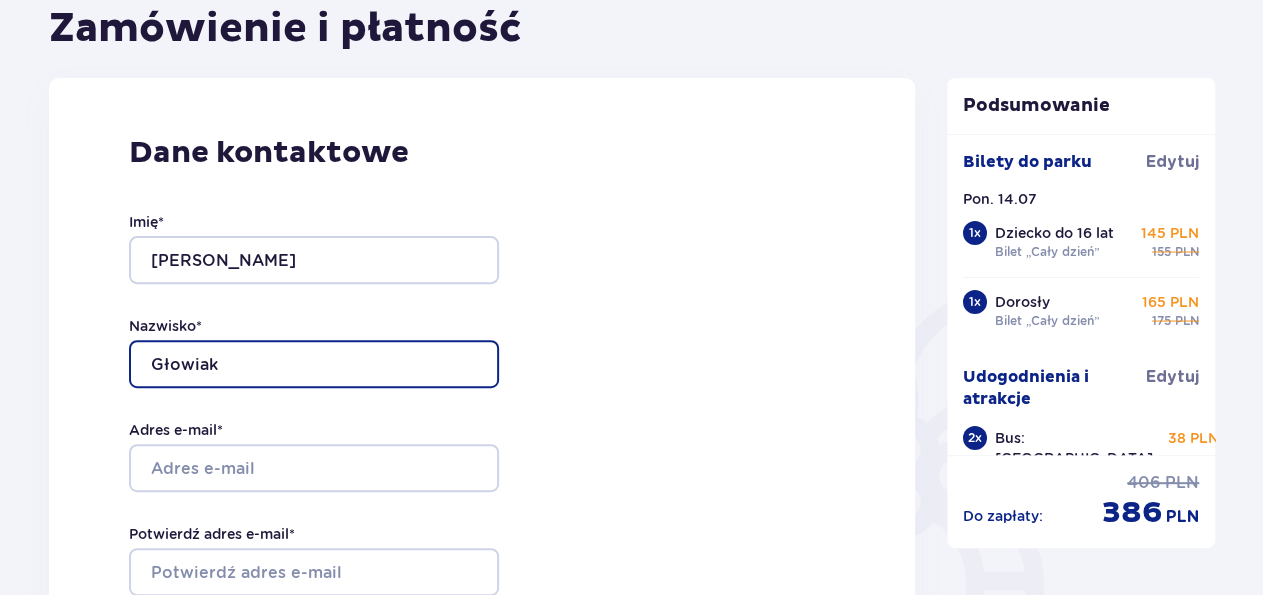 scroll, scrollTop: 260, scrollLeft: 0, axis: vertical 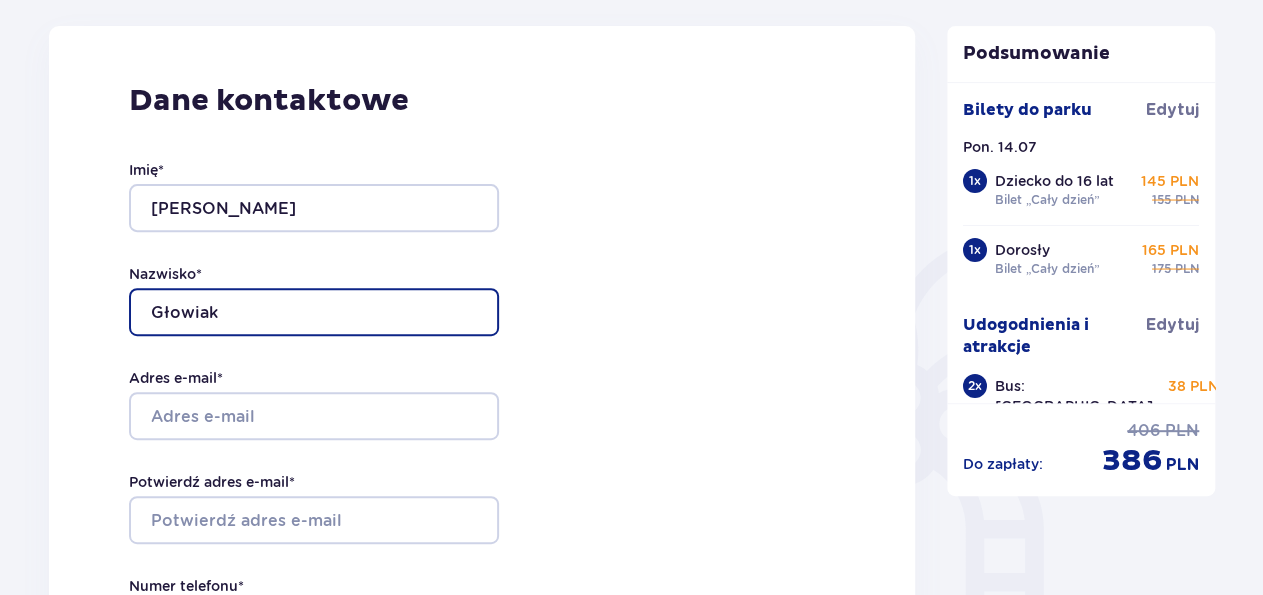 drag, startPoint x: 1269, startPoint y: 582, endPoint x: 680, endPoint y: 600, distance: 589.27496 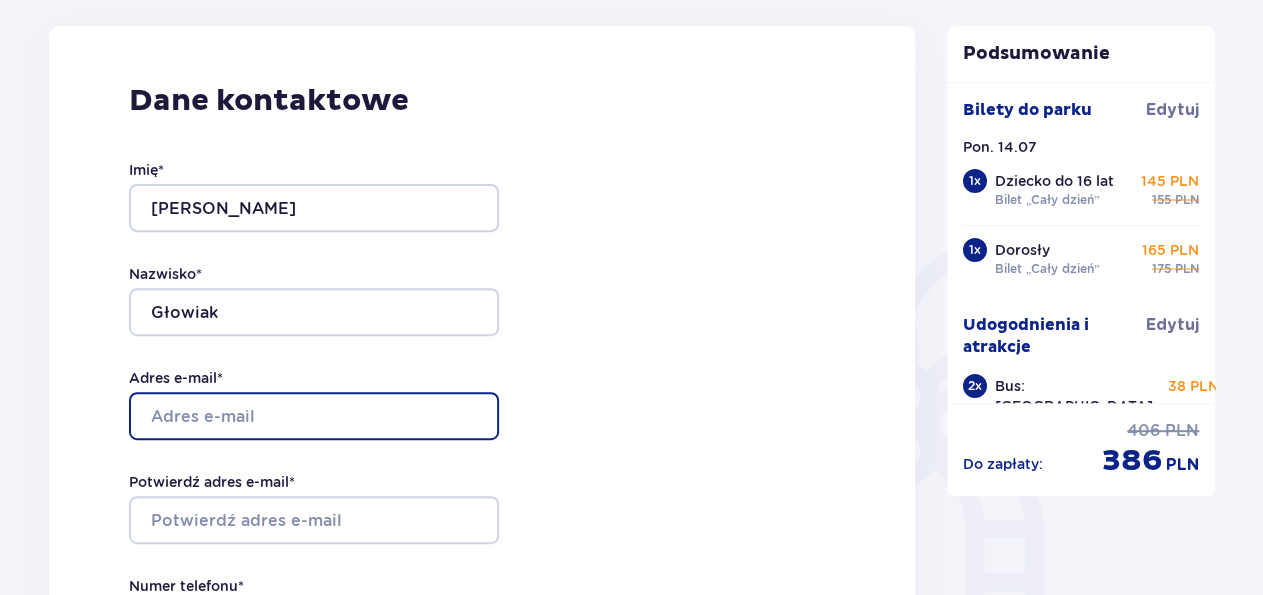 click on "Adres e-mail *" at bounding box center (314, 416) 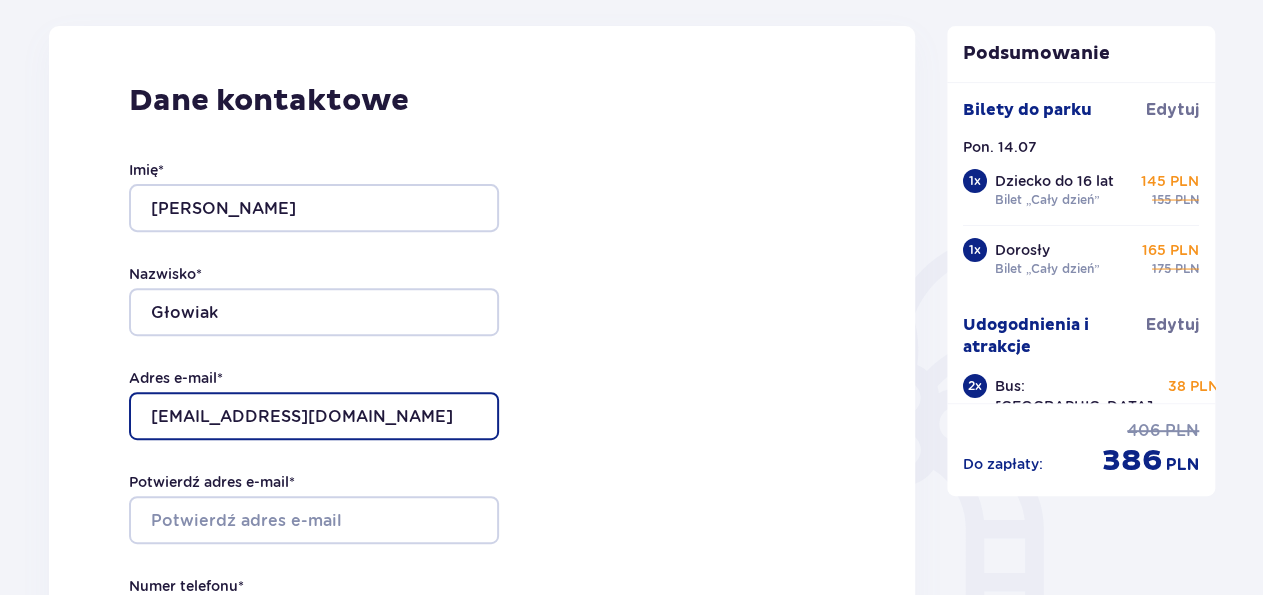 type on "[EMAIL_ADDRESS][DOMAIN_NAME]" 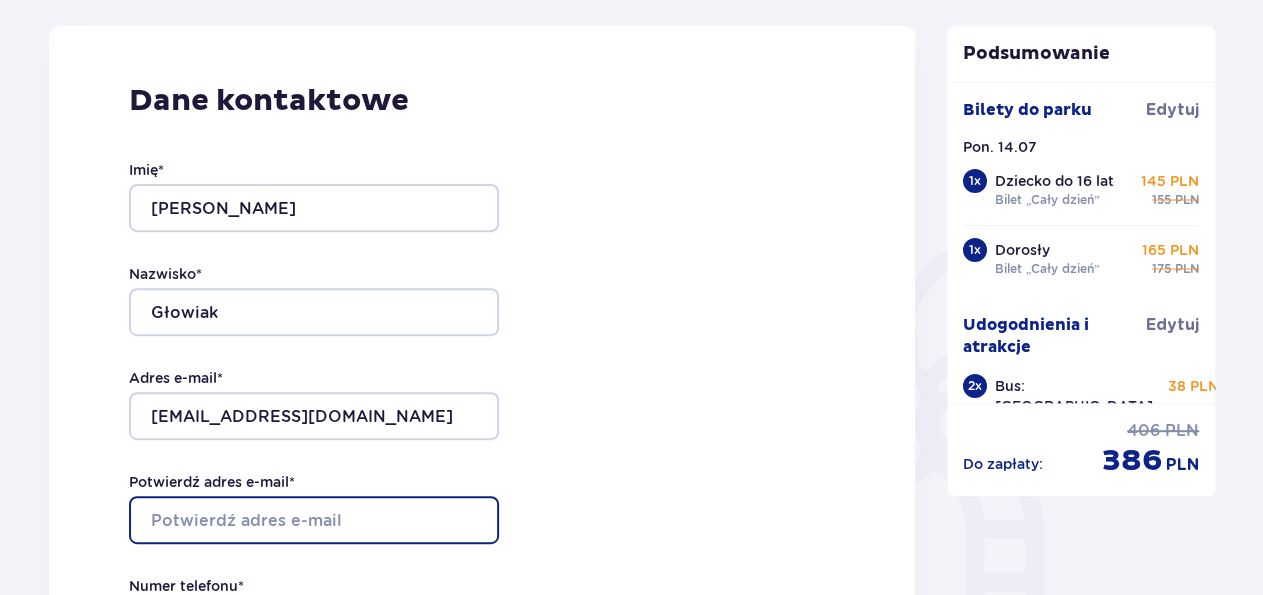 click on "Potwierdź adres e-mail *" at bounding box center (314, 520) 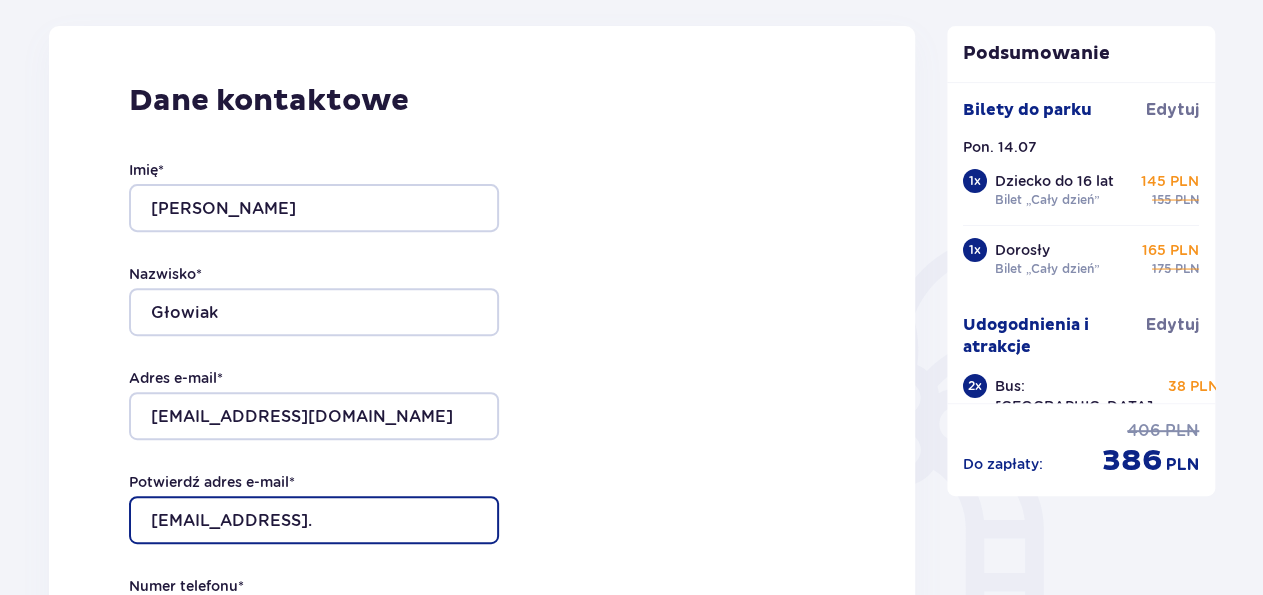 click on "[EMAIL_ADDRESS]." at bounding box center (314, 520) 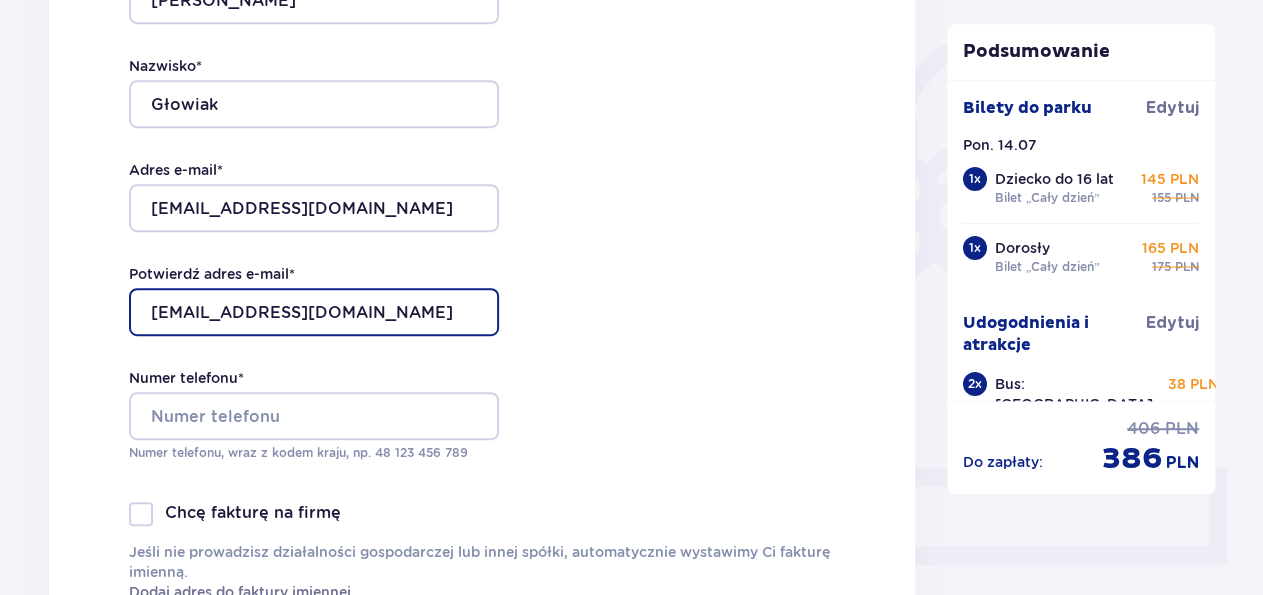 scroll, scrollTop: 520, scrollLeft: 0, axis: vertical 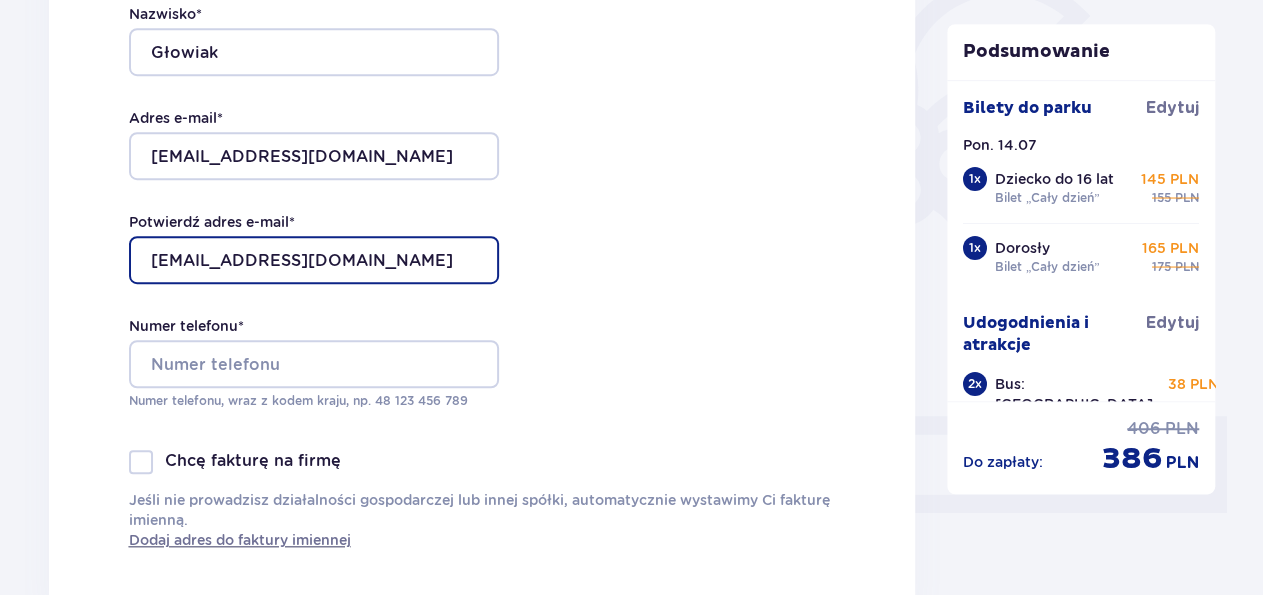type on "[EMAIL_ADDRESS][DOMAIN_NAME]" 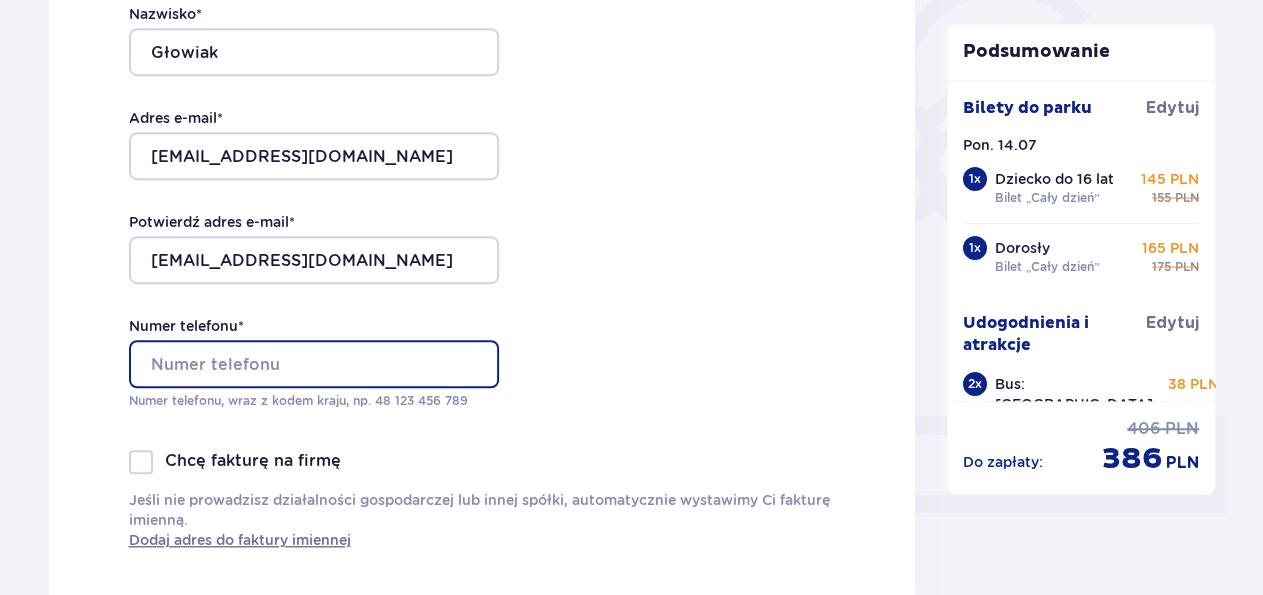 click on "Numer telefonu *" at bounding box center (314, 364) 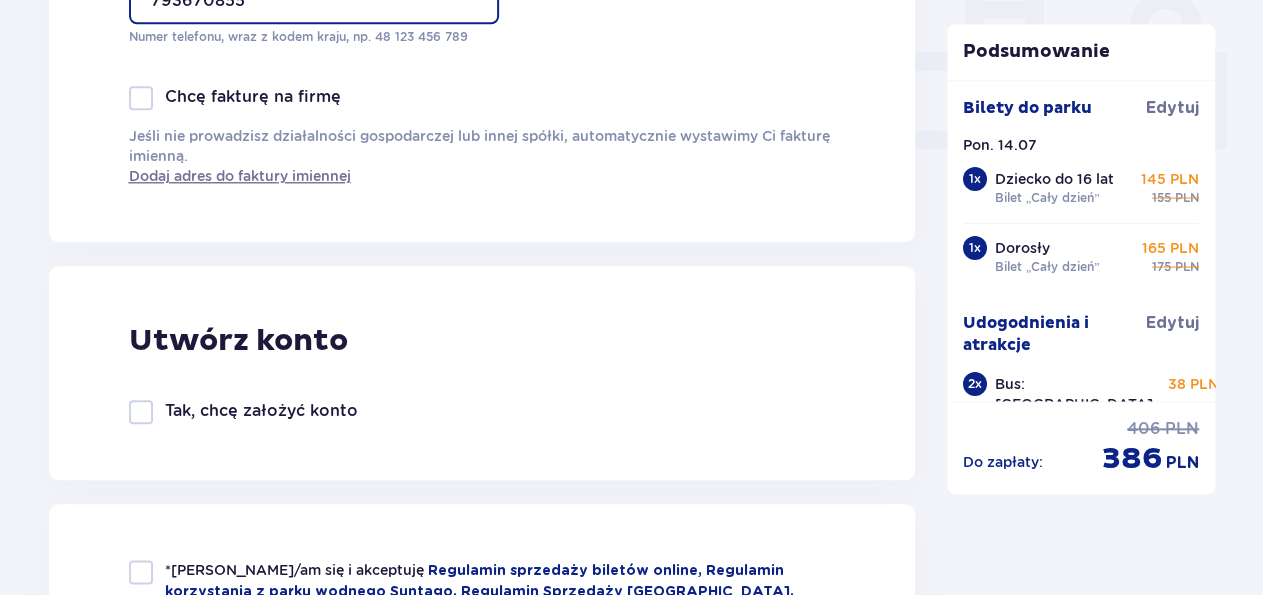 scroll, scrollTop: 936, scrollLeft: 0, axis: vertical 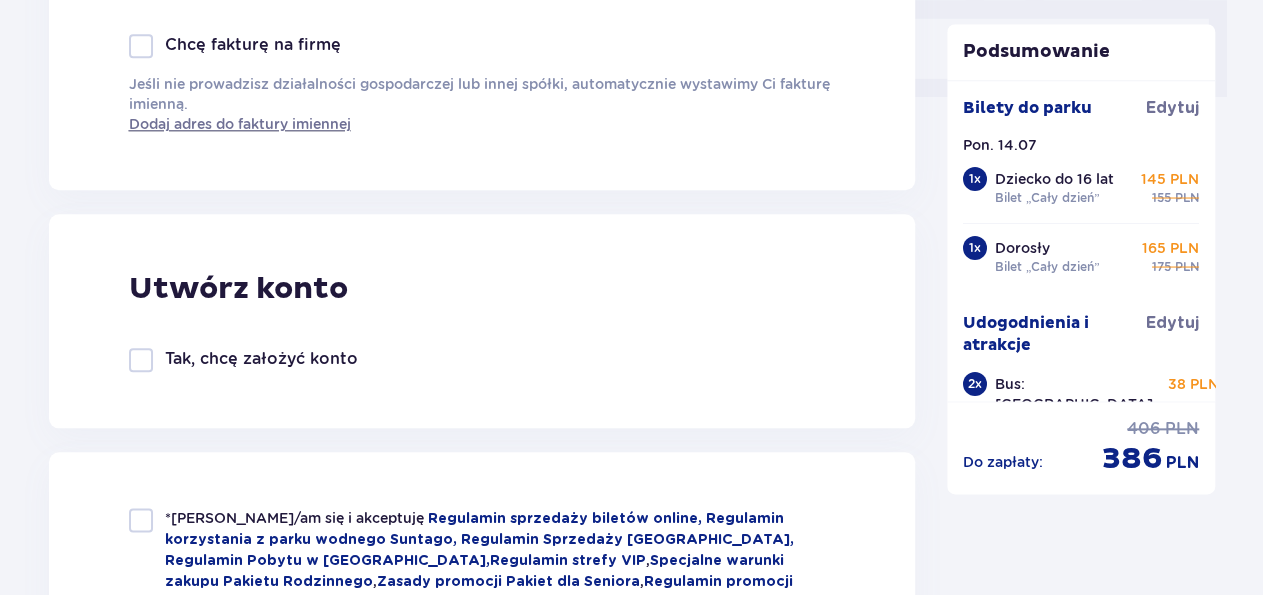 type on "793670855" 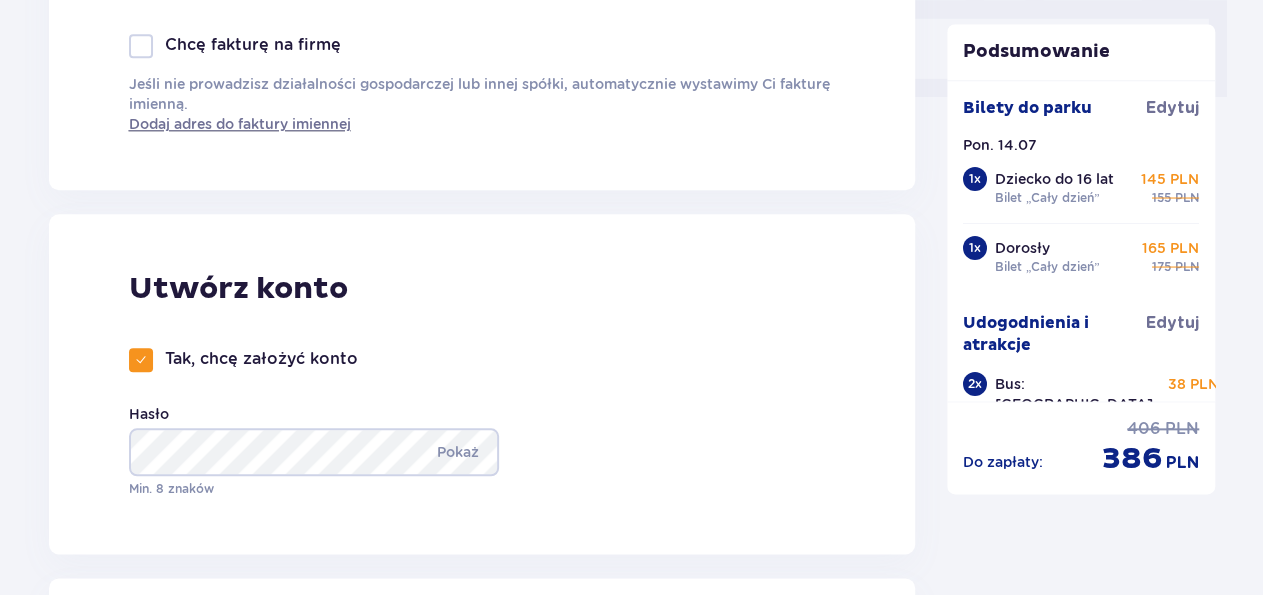 click at bounding box center [141, 360] 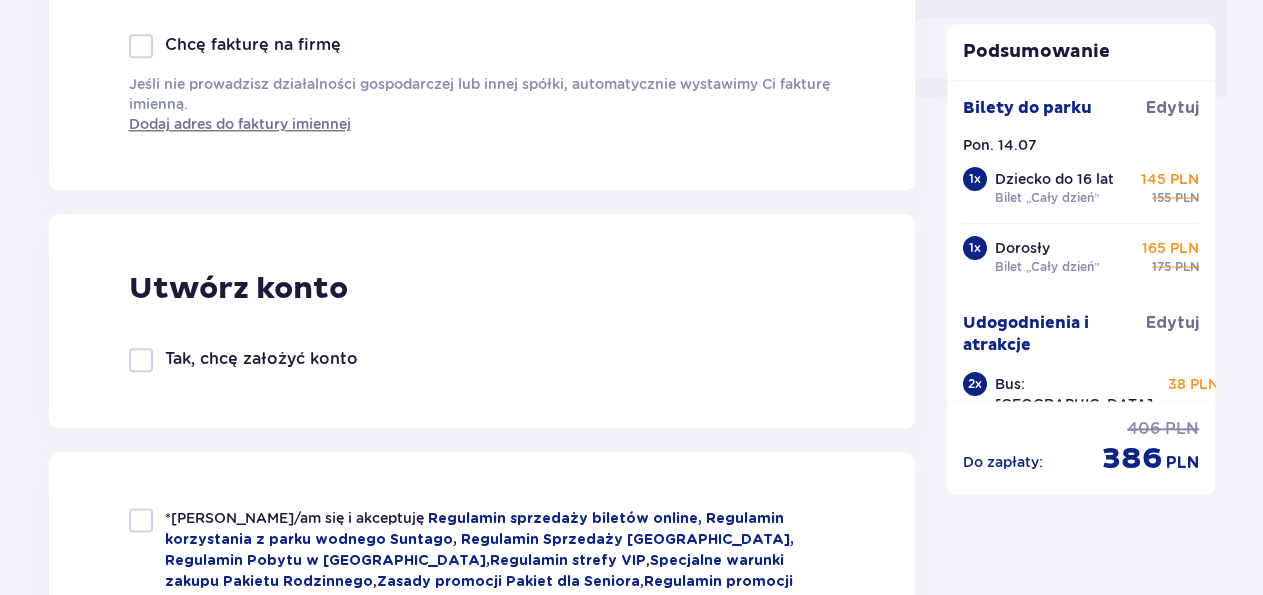 click at bounding box center (141, 520) 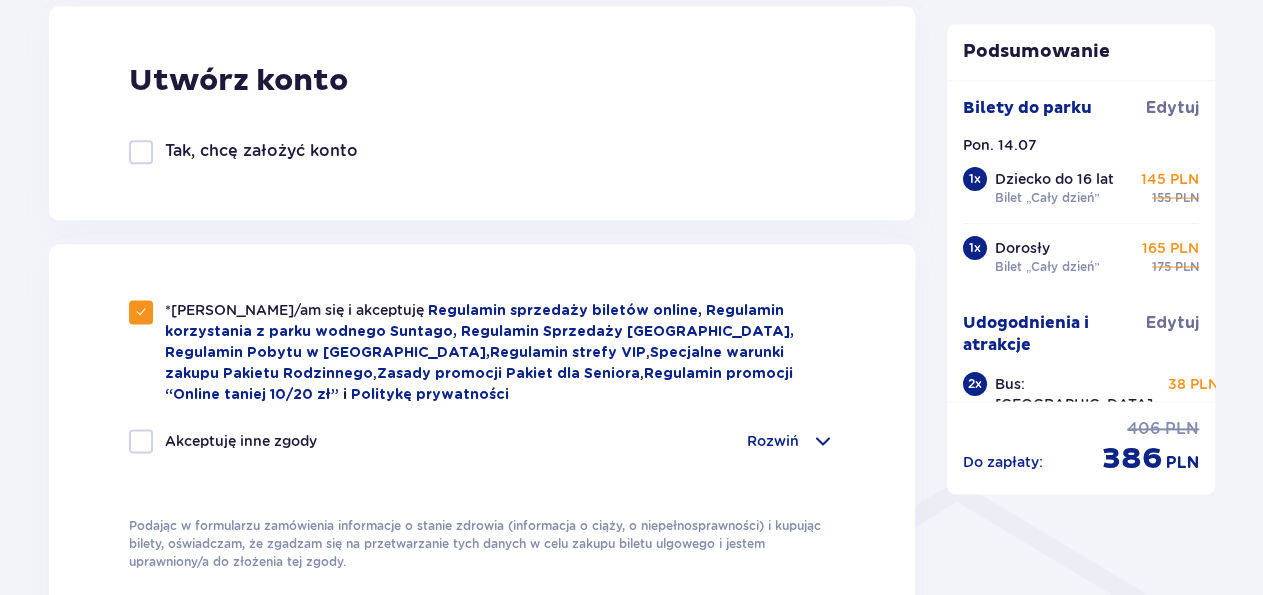 scroll, scrollTop: 1196, scrollLeft: 0, axis: vertical 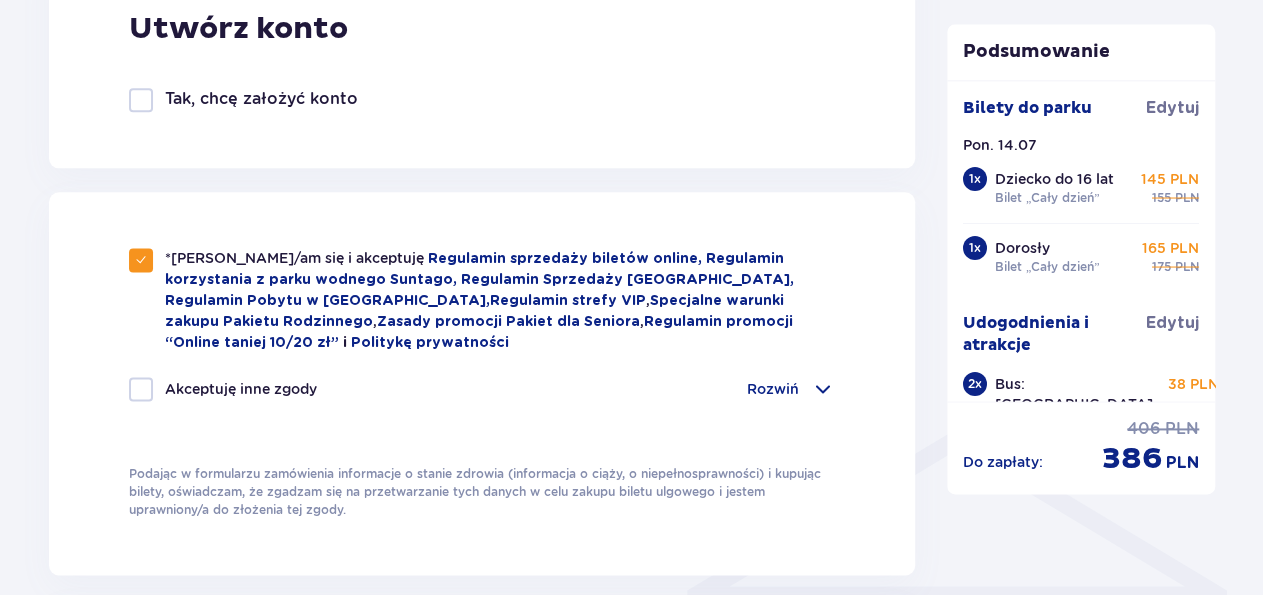drag, startPoint x: 1271, startPoint y: 591, endPoint x: 385, endPoint y: 545, distance: 887.1933 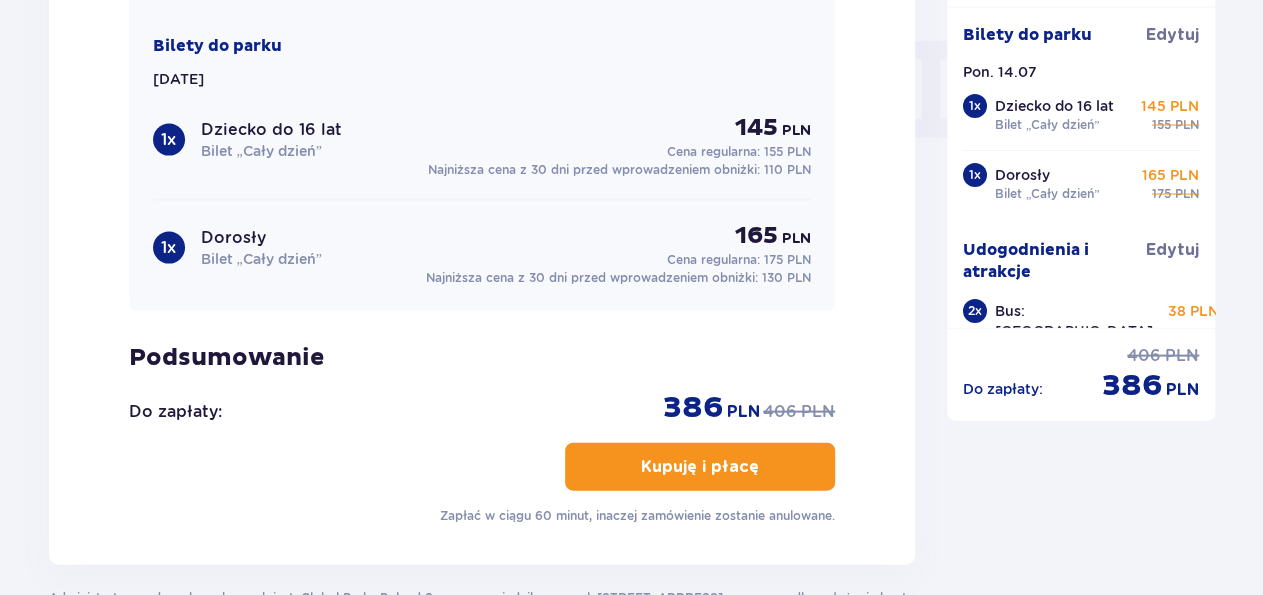scroll, scrollTop: 2028, scrollLeft: 0, axis: vertical 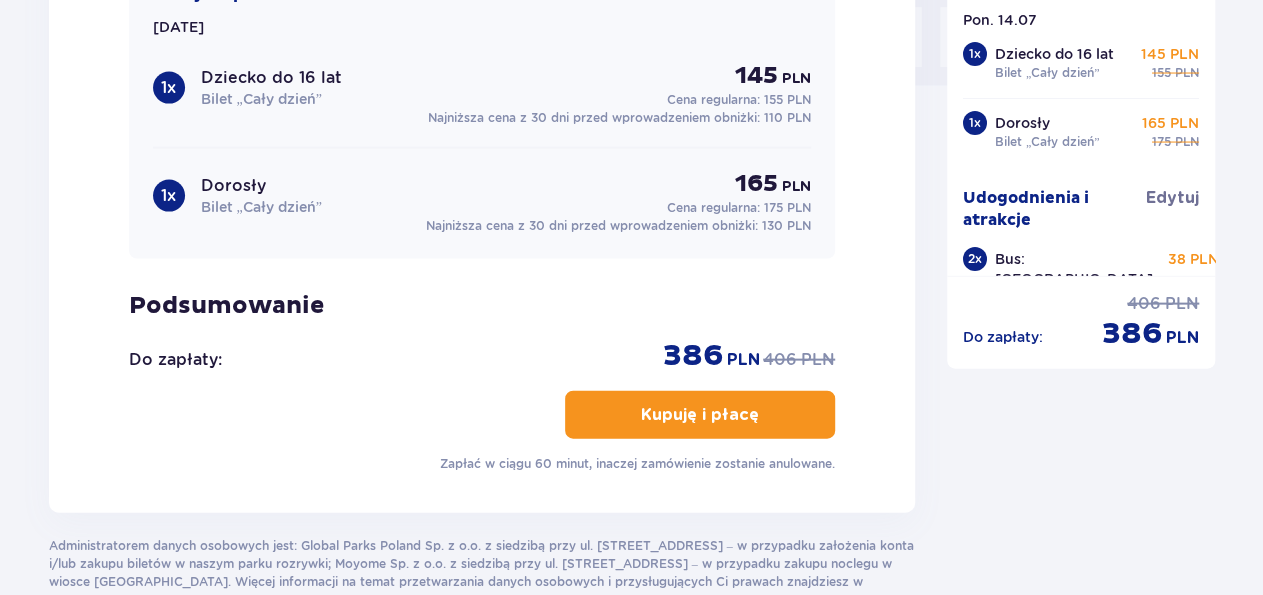 click on "Kupuję i płacę" at bounding box center [700, 415] 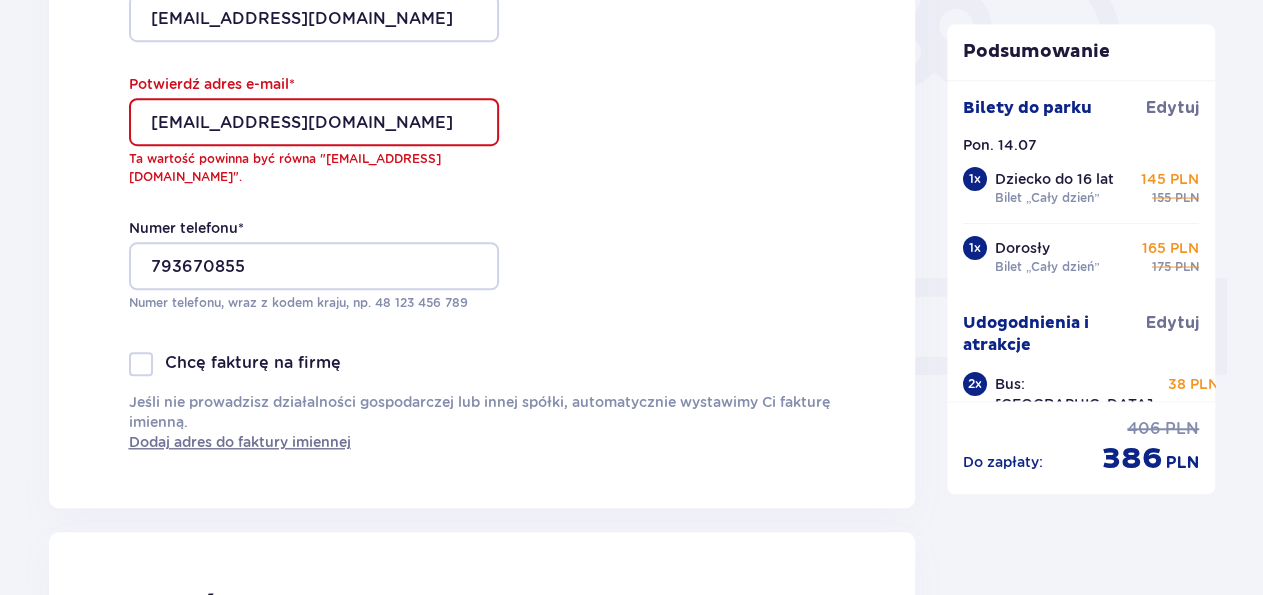 scroll, scrollTop: 656, scrollLeft: 0, axis: vertical 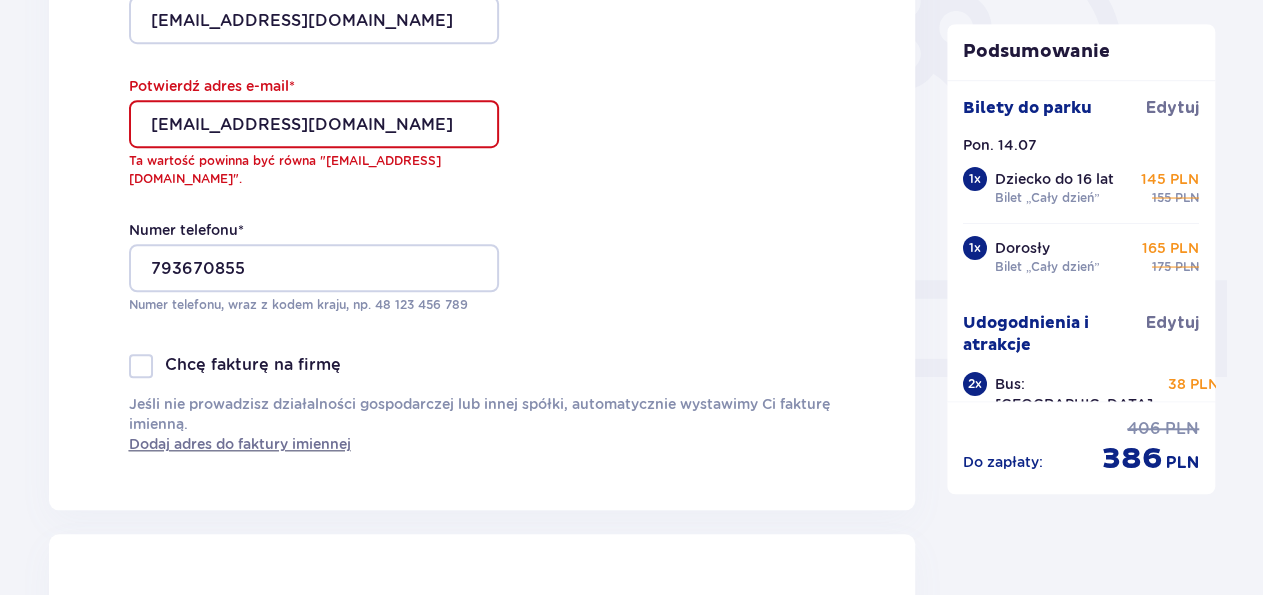 click on "[EMAIL_ADDRESS][DOMAIN_NAME]" at bounding box center [314, 124] 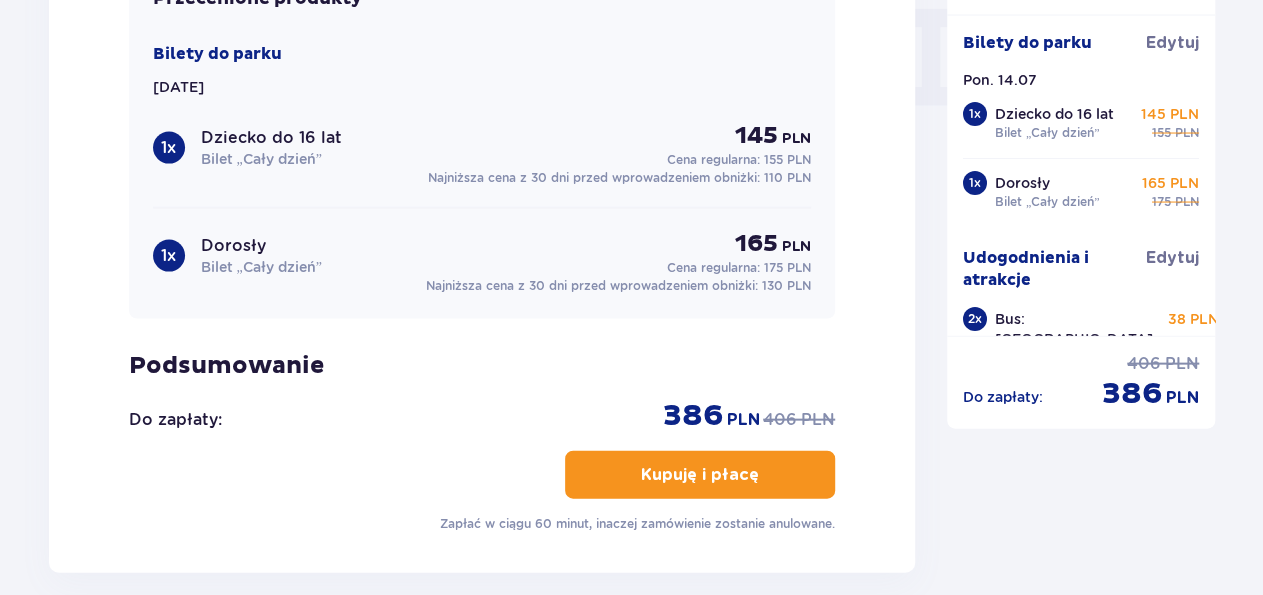 scroll, scrollTop: 2060, scrollLeft: 0, axis: vertical 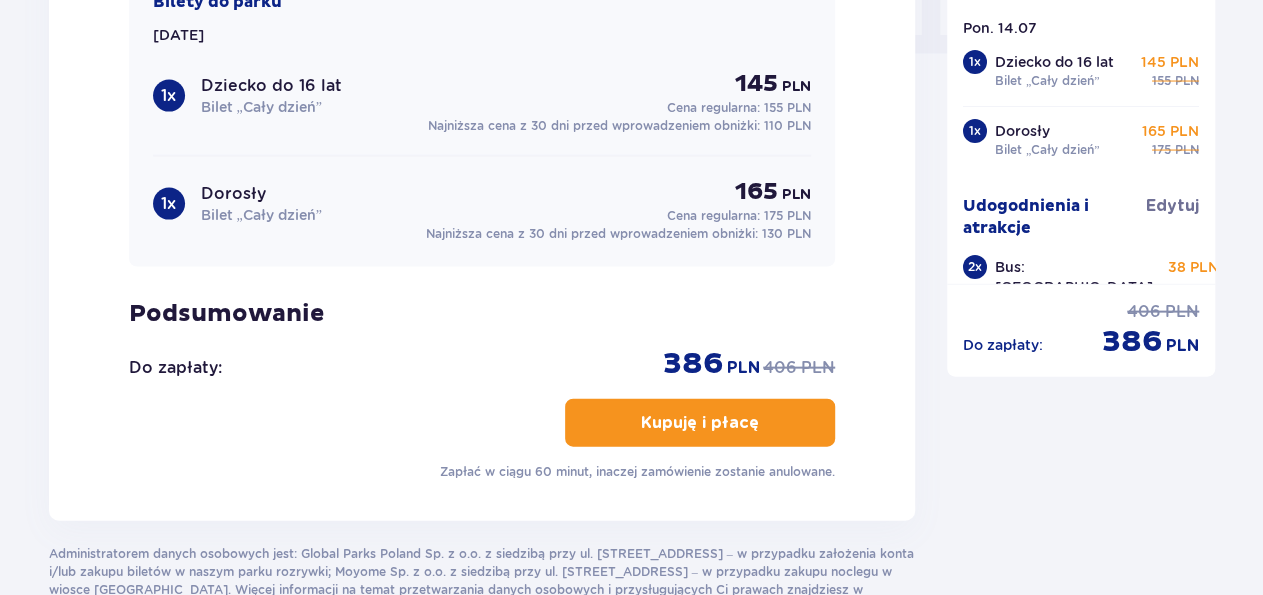 type on "[EMAIL_ADDRESS][DOMAIN_NAME]" 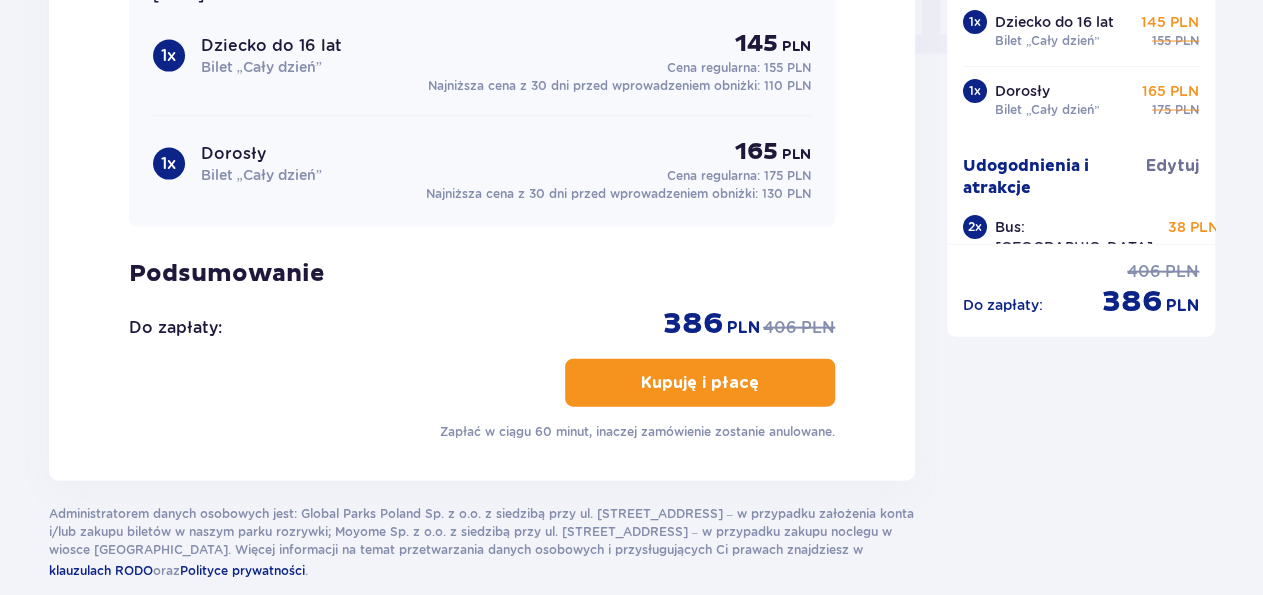 scroll, scrollTop: 2020, scrollLeft: 0, axis: vertical 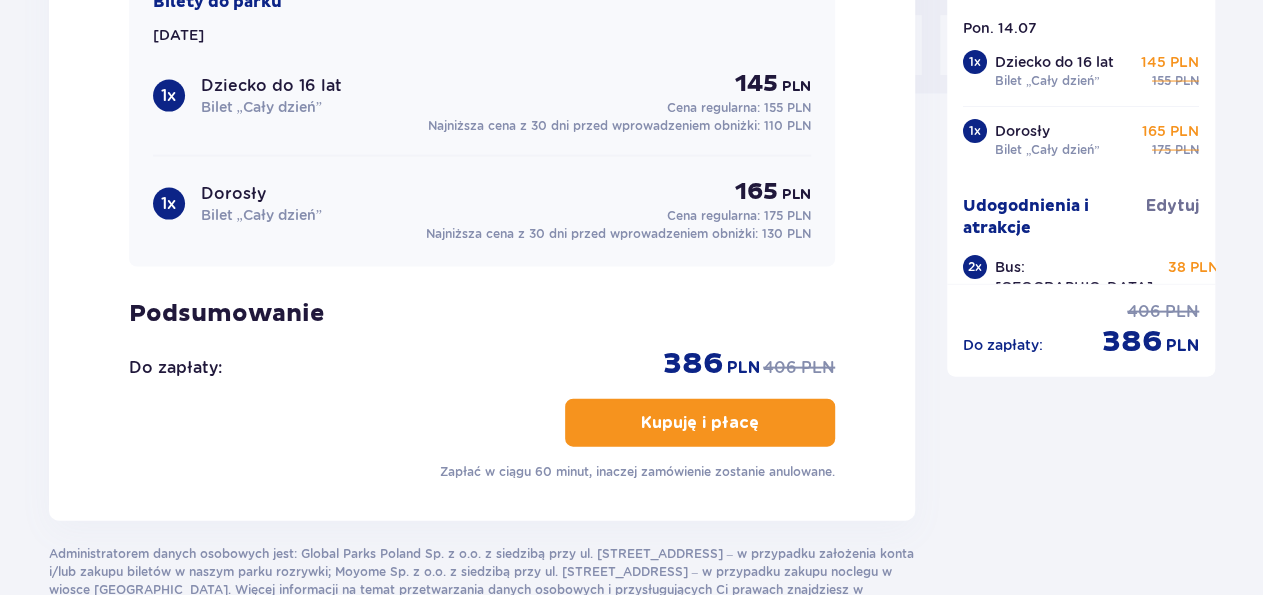 click on "Kupuję i płacę" at bounding box center (700, 423) 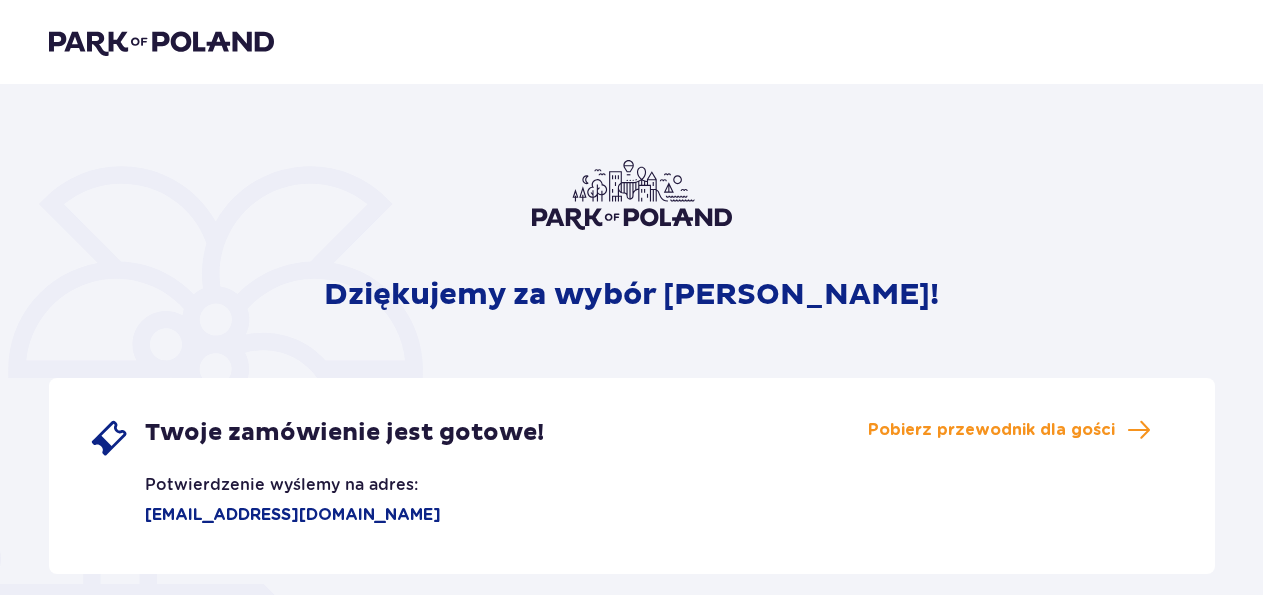 scroll, scrollTop: 0, scrollLeft: 0, axis: both 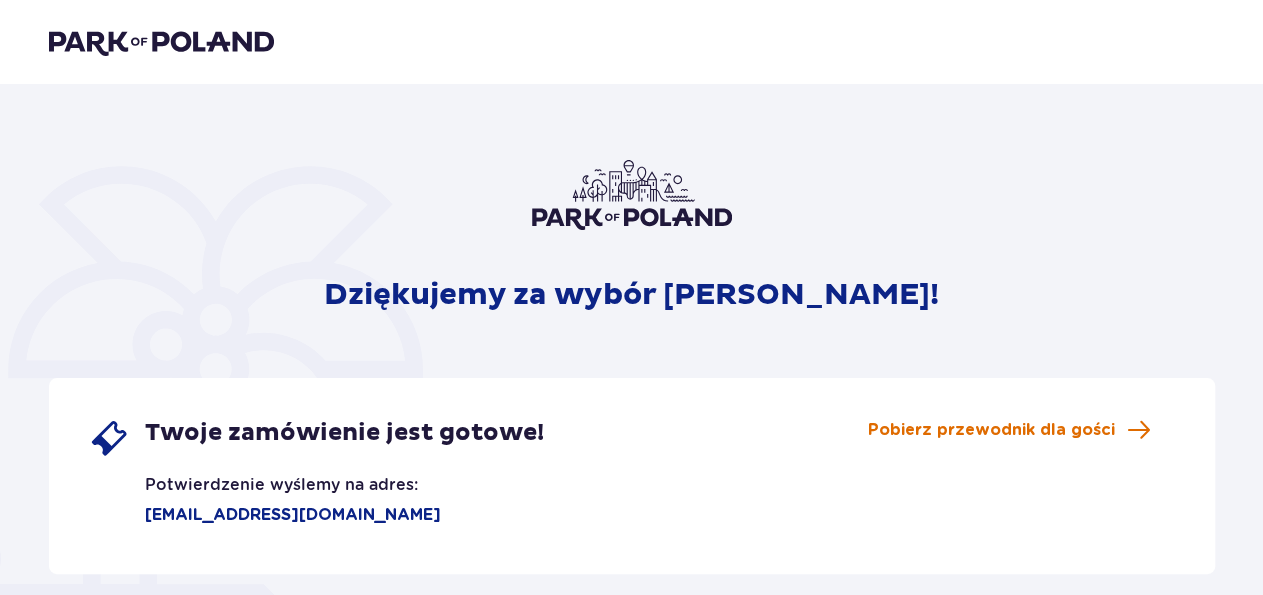 click on "Pobierz przewodnik dla gości" at bounding box center [991, 430] 